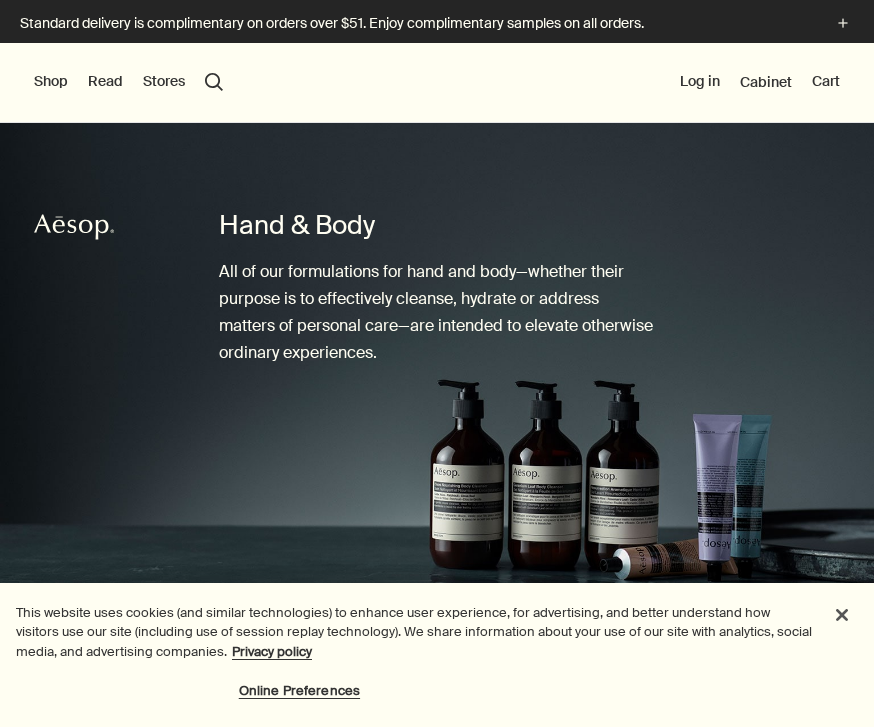scroll, scrollTop: 68, scrollLeft: 0, axis: vertical 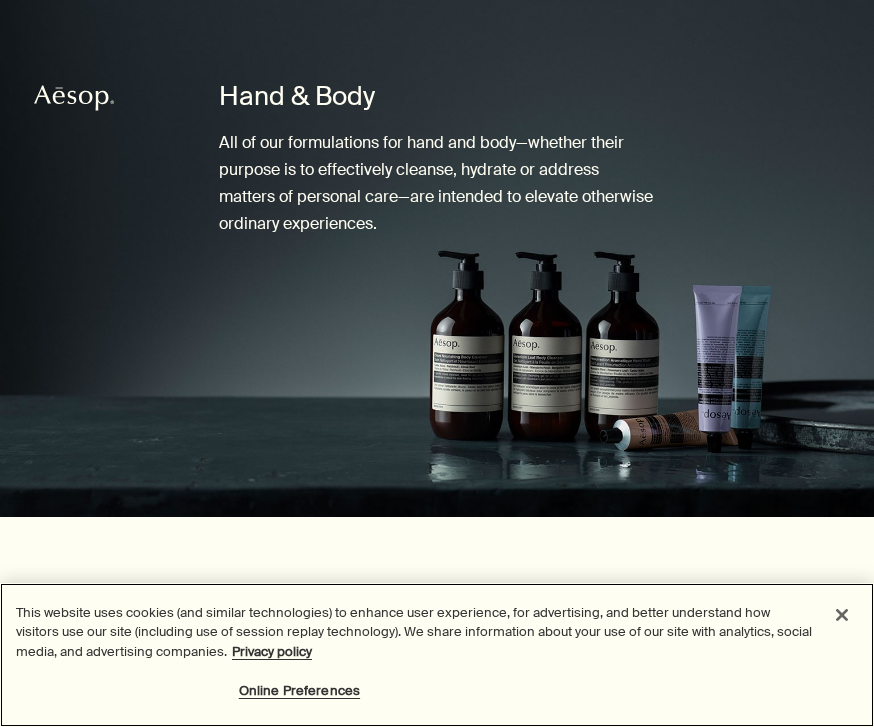click at bounding box center [842, 615] 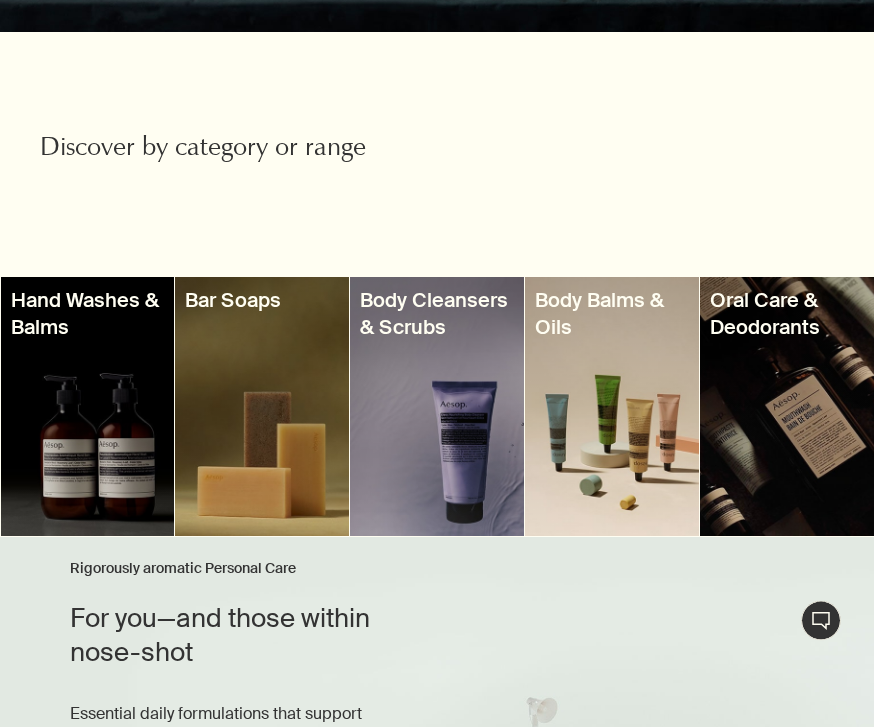 scroll, scrollTop: 614, scrollLeft: 0, axis: vertical 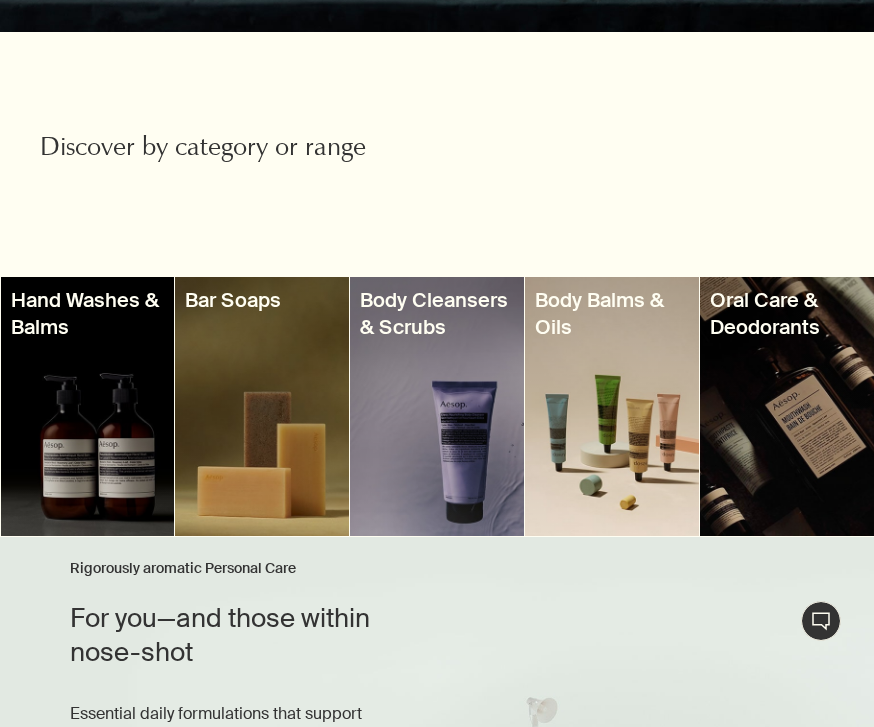click at bounding box center [88, 406] 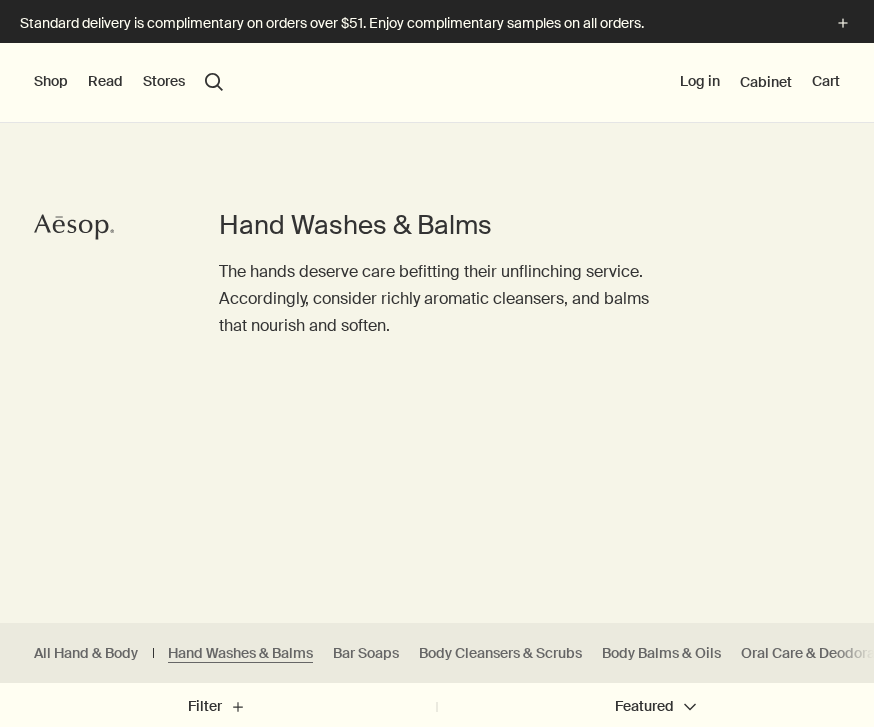 scroll, scrollTop: 0, scrollLeft: 0, axis: both 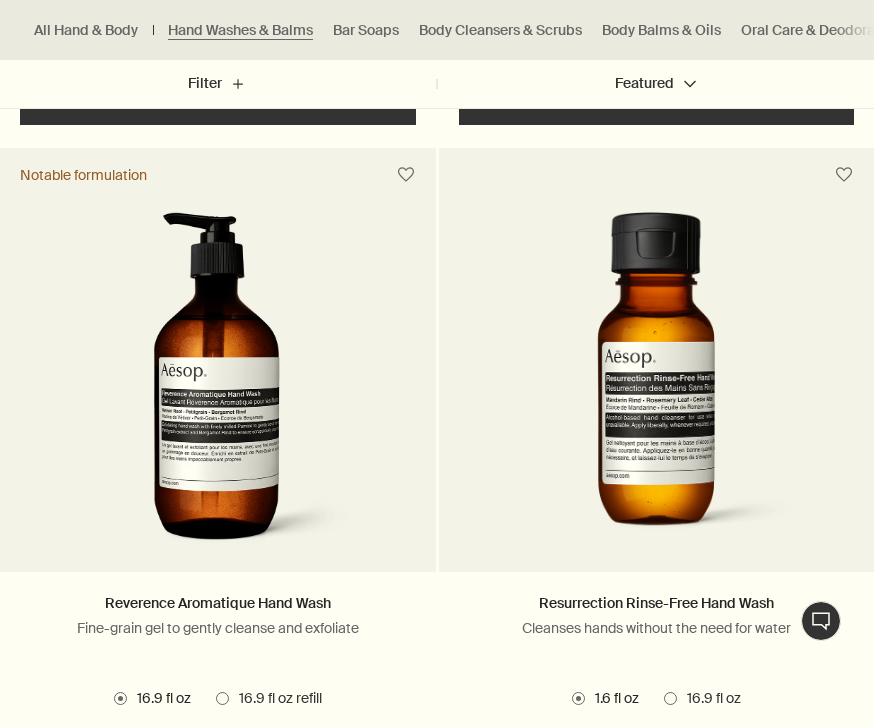 click at bounding box center (656, 387) 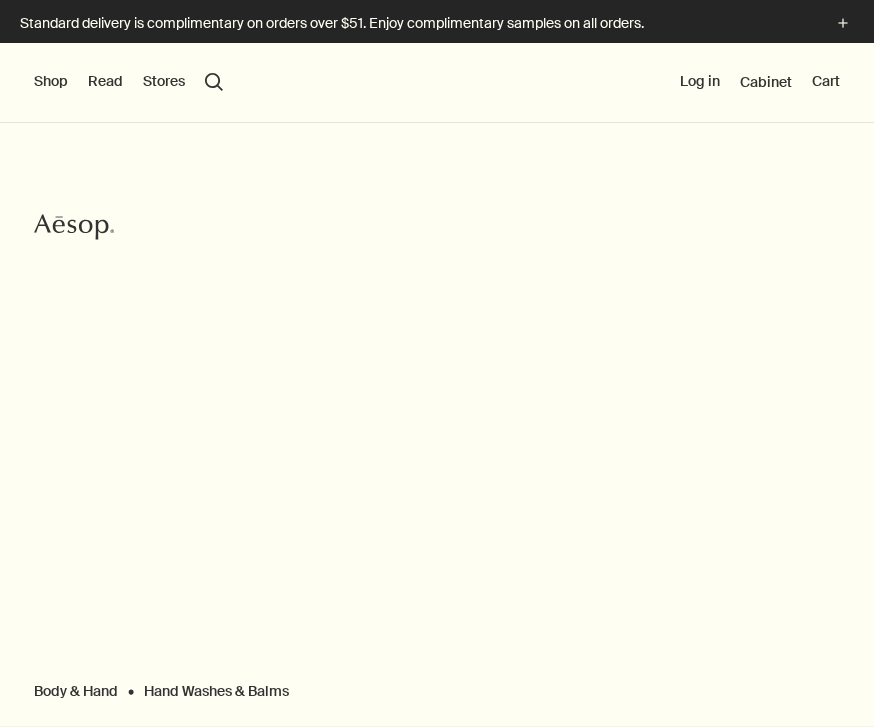 scroll, scrollTop: 0, scrollLeft: 0, axis: both 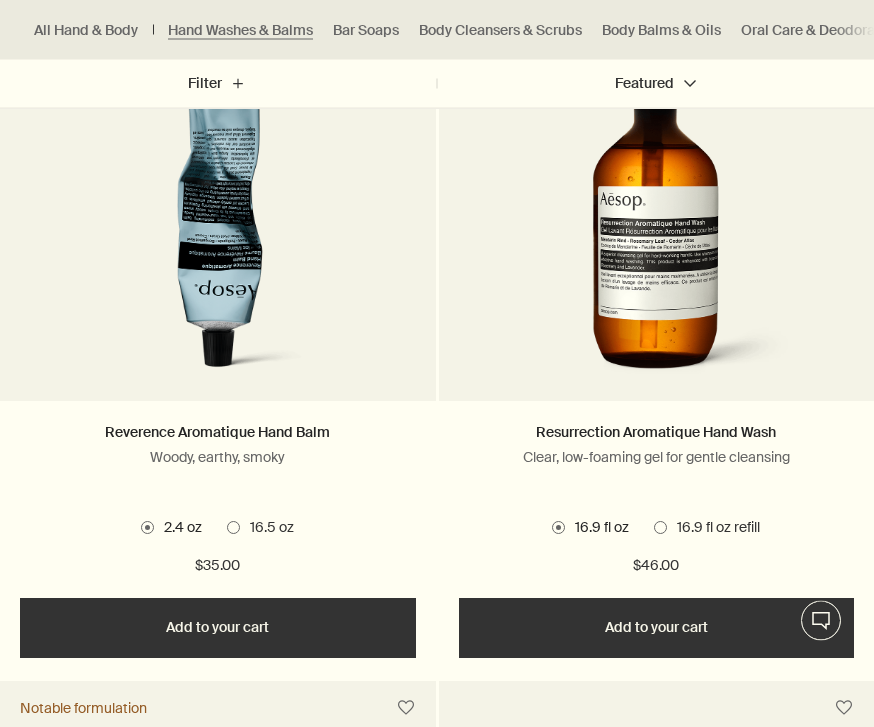 click at bounding box center (656, 217) 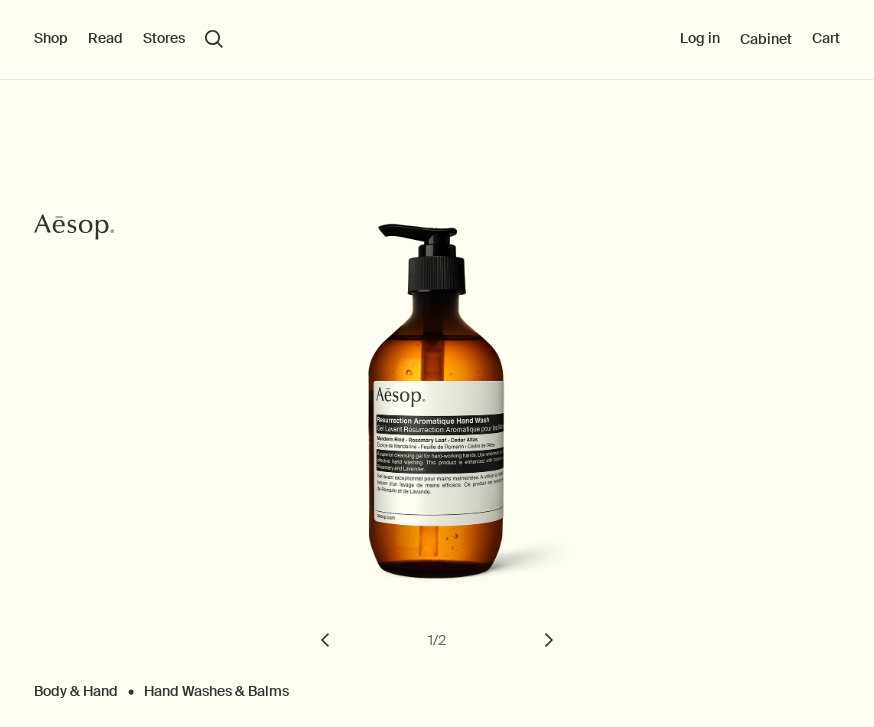 scroll, scrollTop: 0, scrollLeft: 0, axis: both 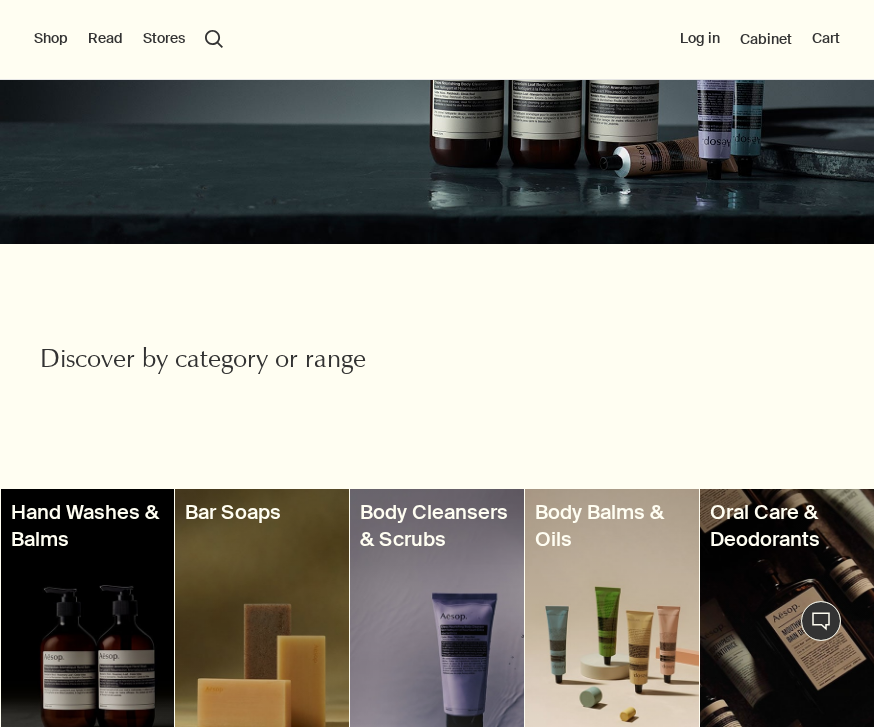 click at bounding box center (88, 618) 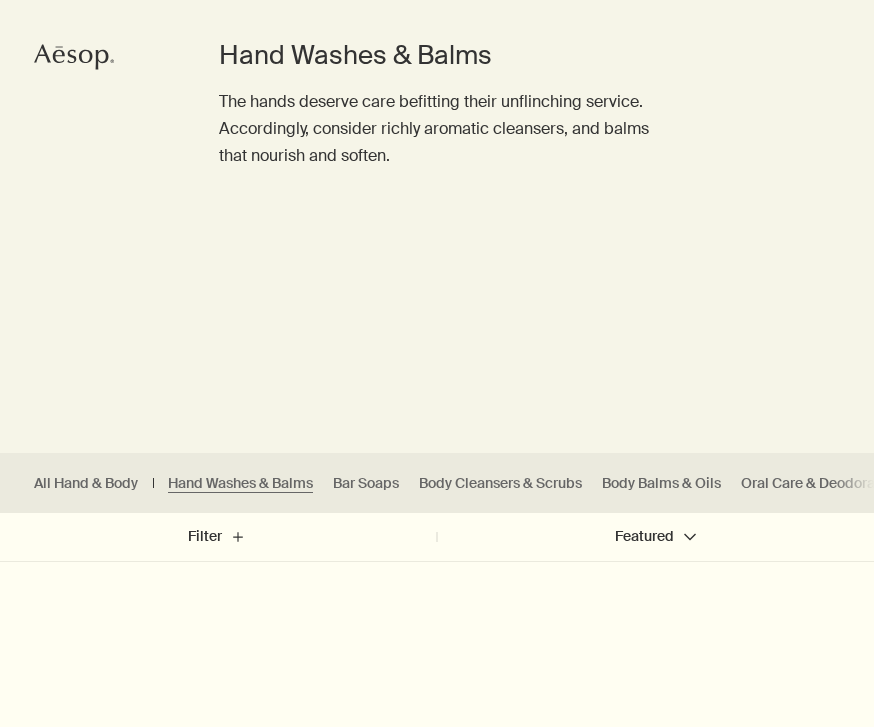scroll, scrollTop: 0, scrollLeft: 0, axis: both 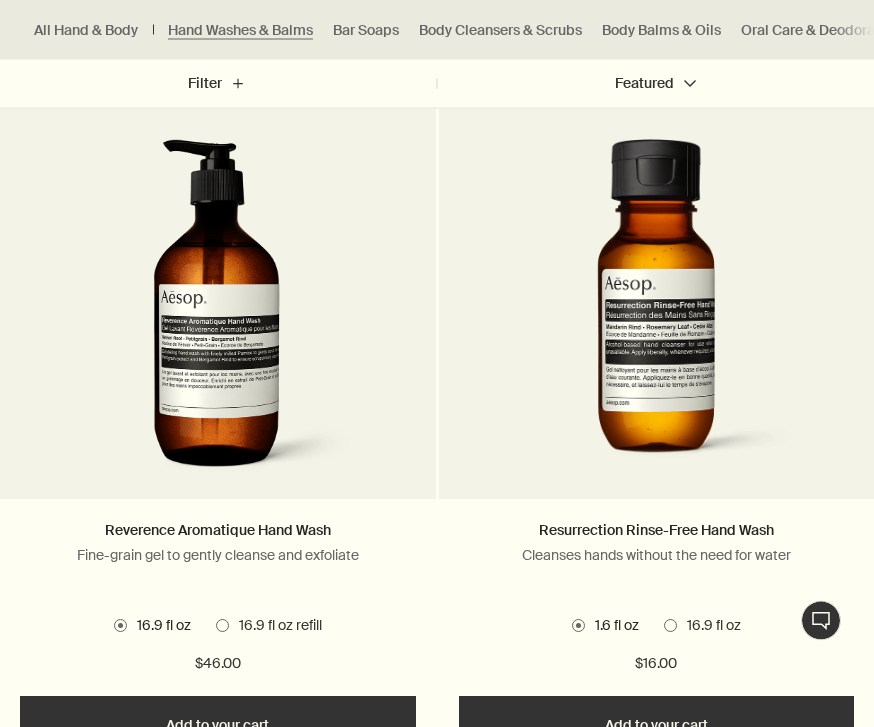 click at bounding box center [222, 626] 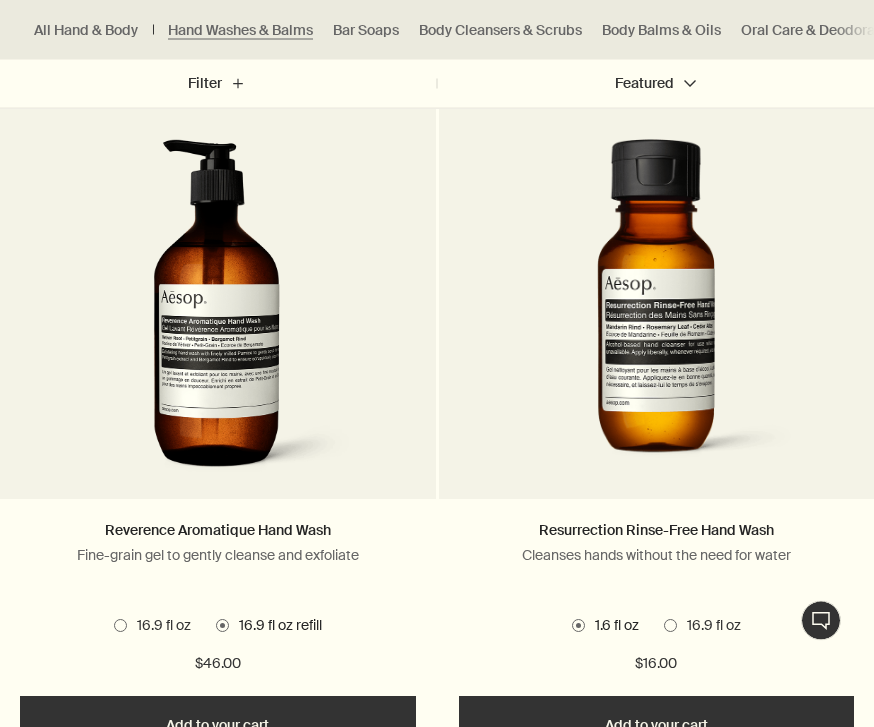 scroll, scrollTop: 2076, scrollLeft: 0, axis: vertical 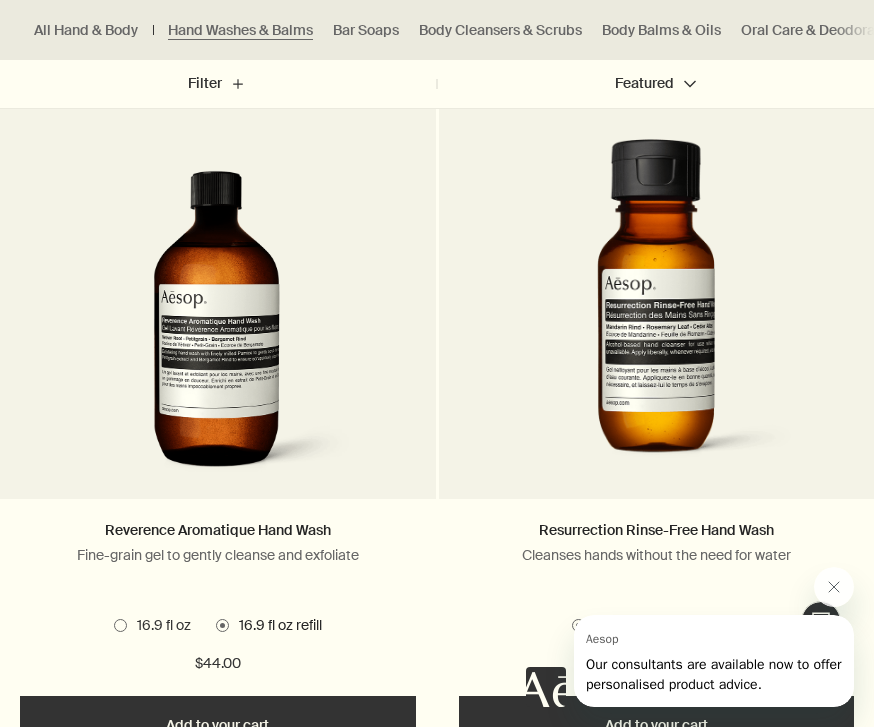 click at bounding box center (120, 625) 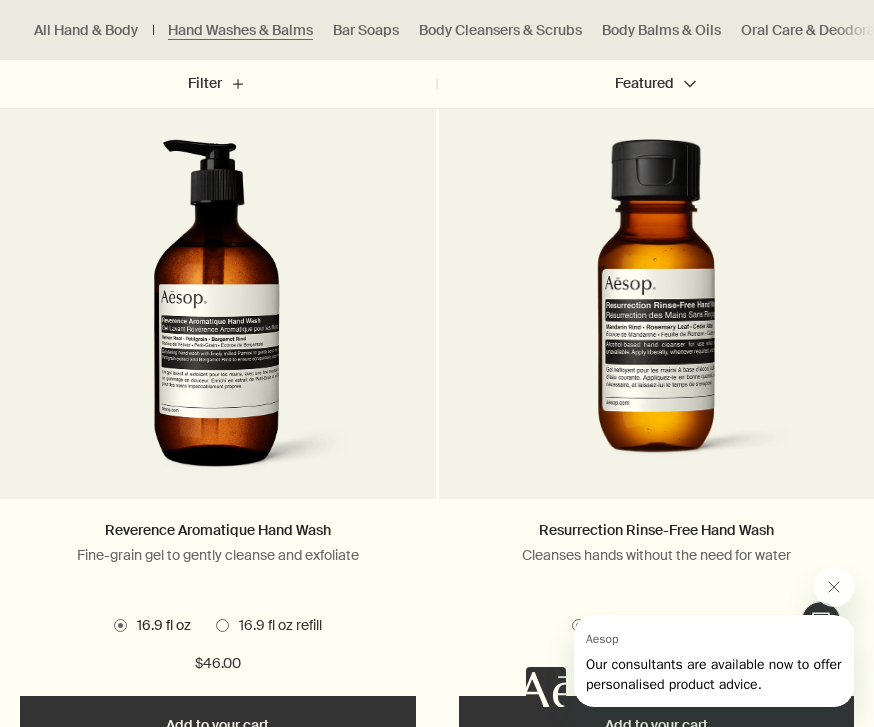 click at bounding box center [222, 625] 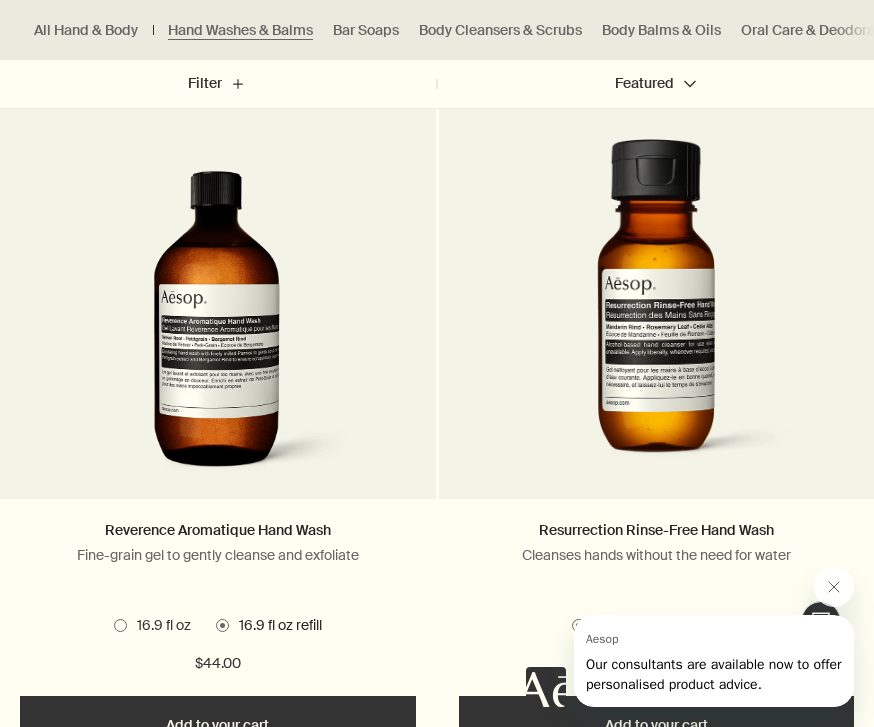 click on "16.9 fl oz" at bounding box center (159, 626) 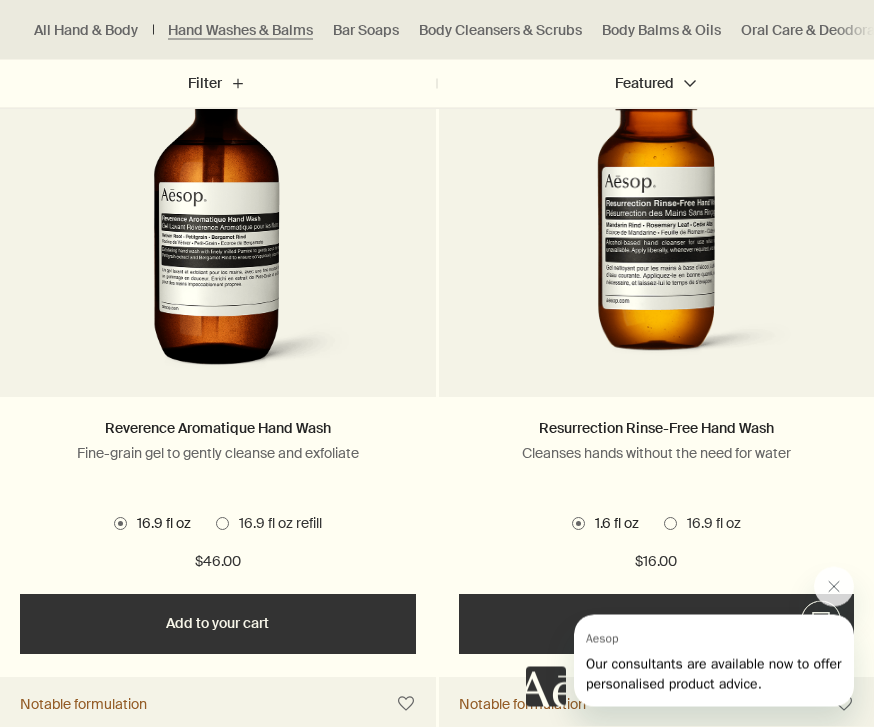 scroll, scrollTop: 2178, scrollLeft: 0, axis: vertical 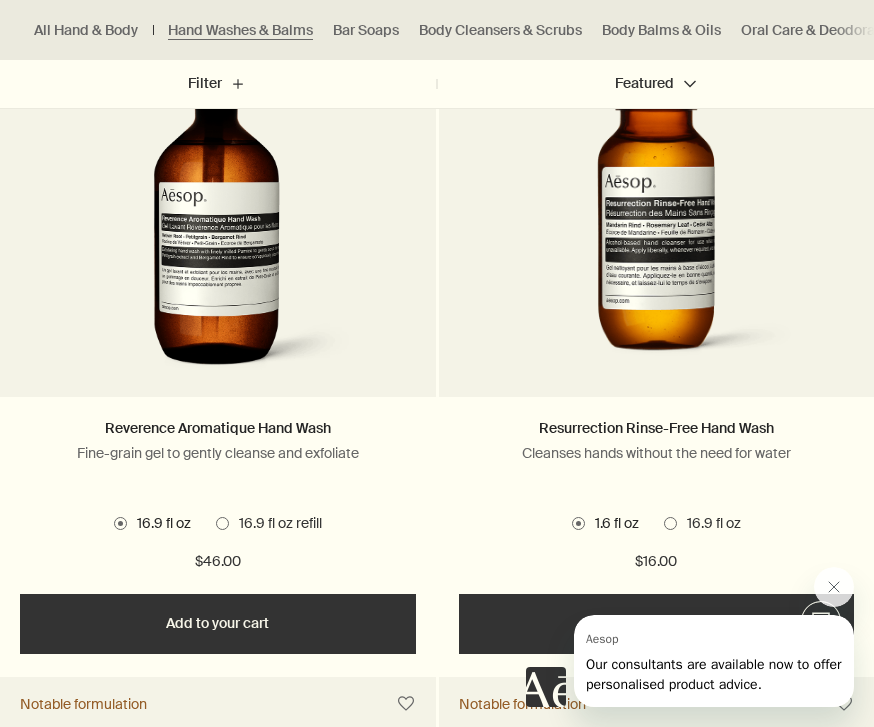click on "Add Add to your cart" at bounding box center [218, 624] 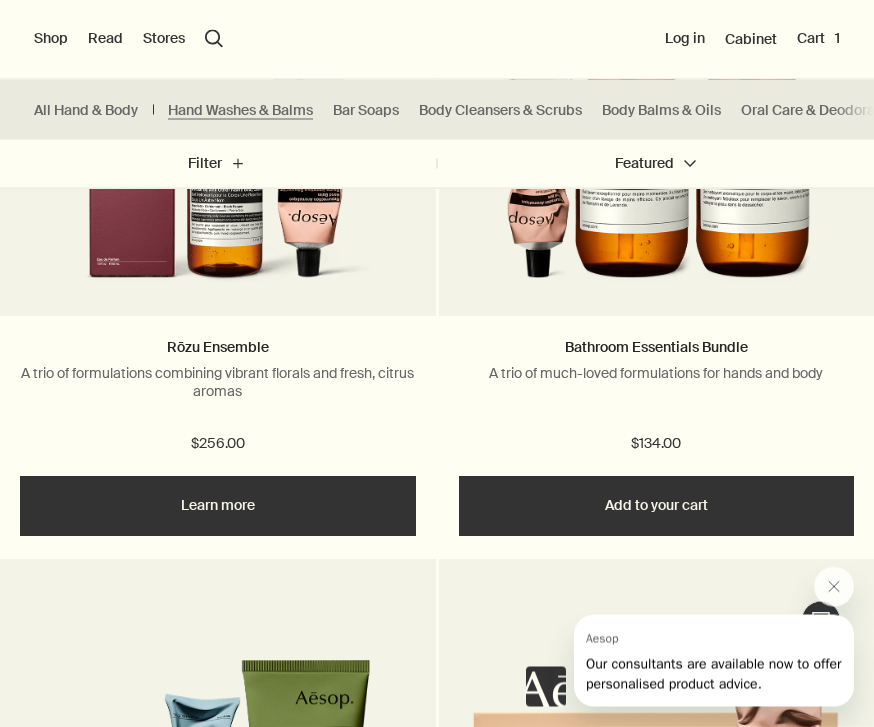 scroll, scrollTop: 4330, scrollLeft: 0, axis: vertical 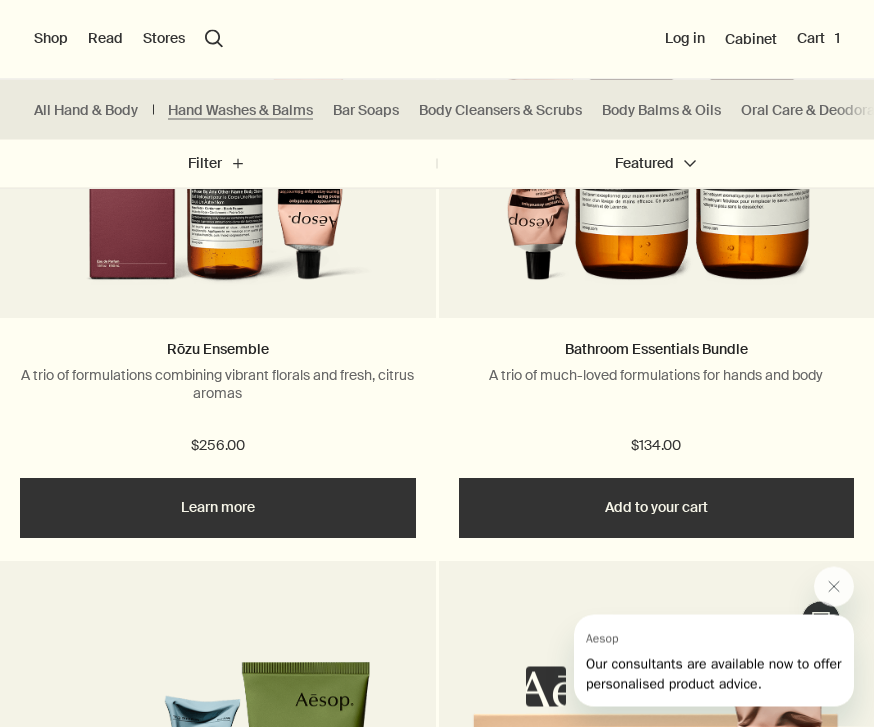 click at bounding box center [656, 134] 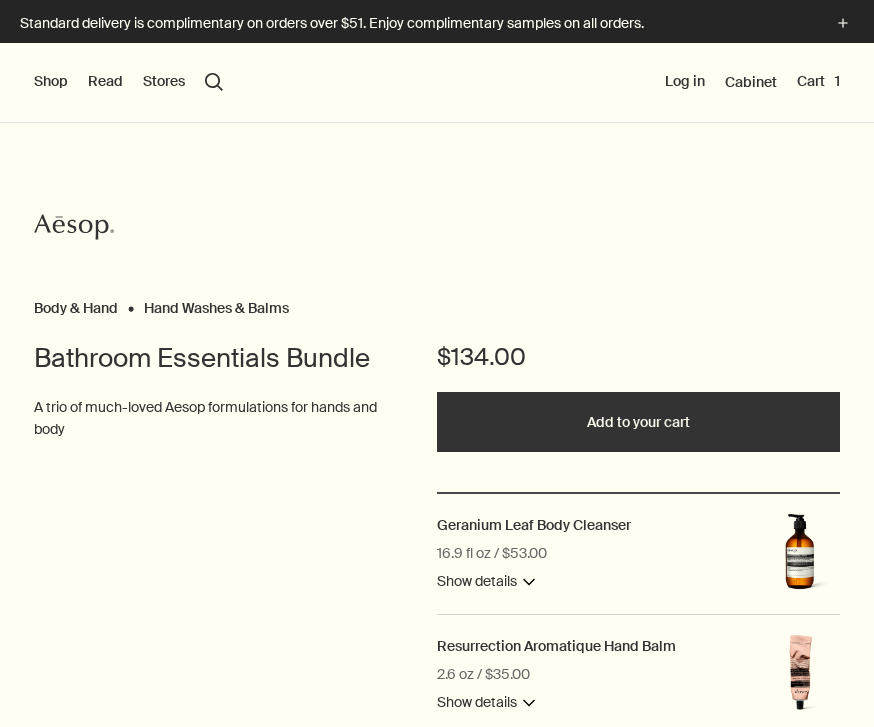 scroll, scrollTop: 0, scrollLeft: 0, axis: both 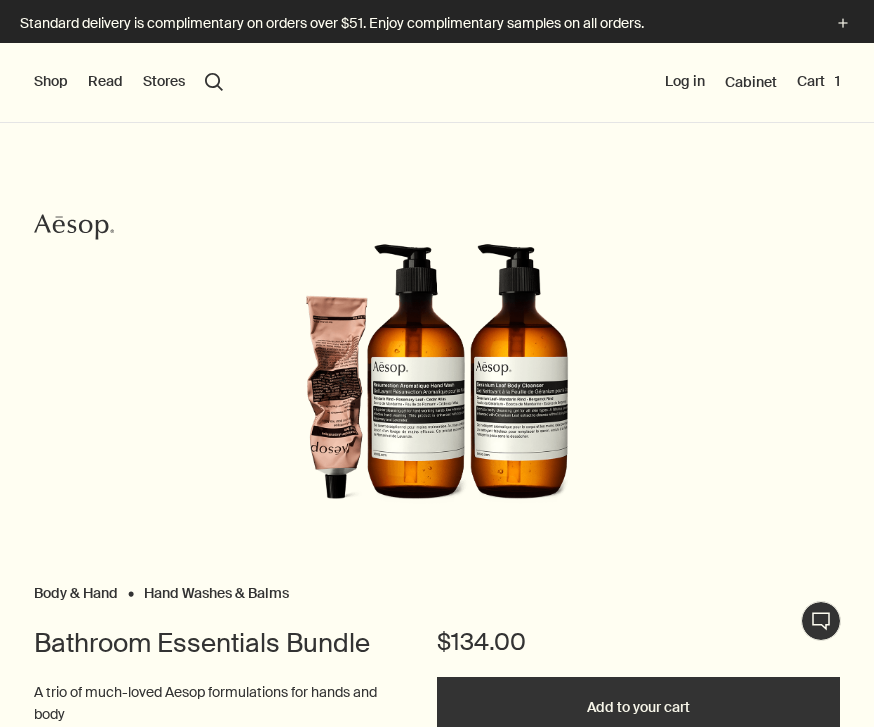 click on "Shop" at bounding box center (51, 82) 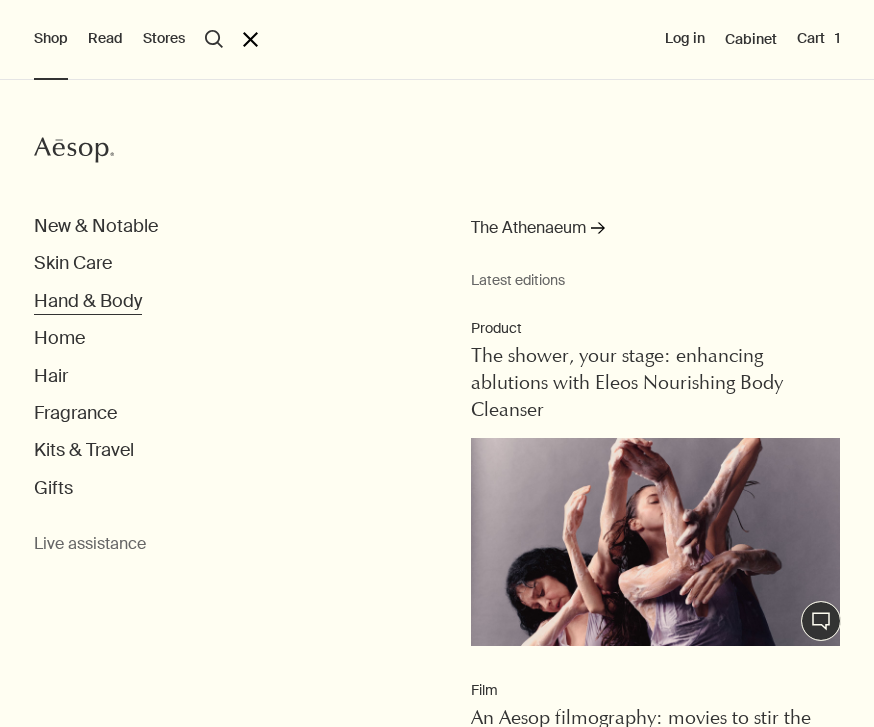 click on "Hand & Body" at bounding box center (88, 301) 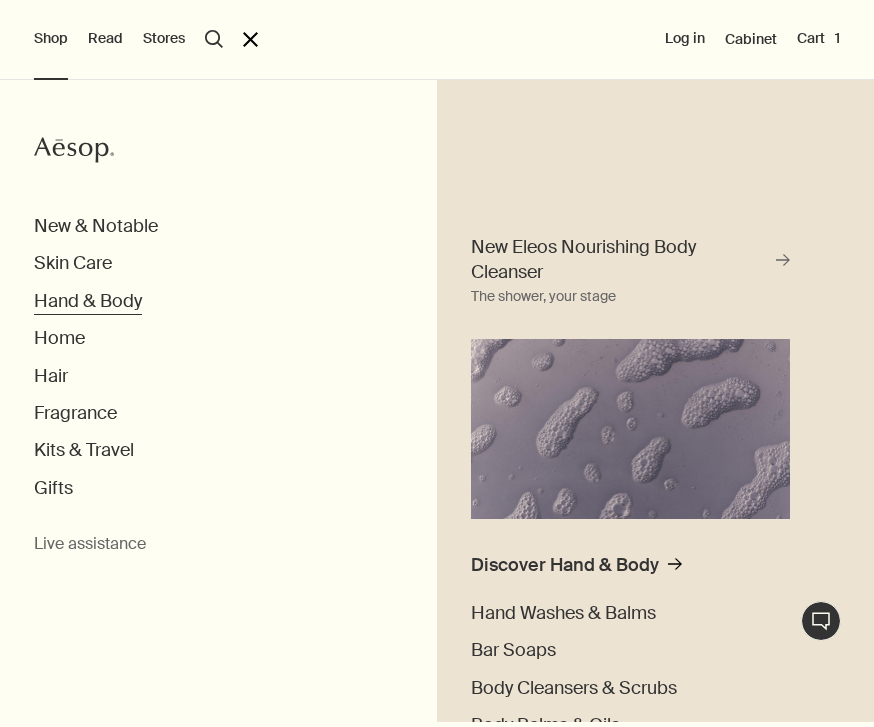 click on "Hand & Body" at bounding box center (88, 301) 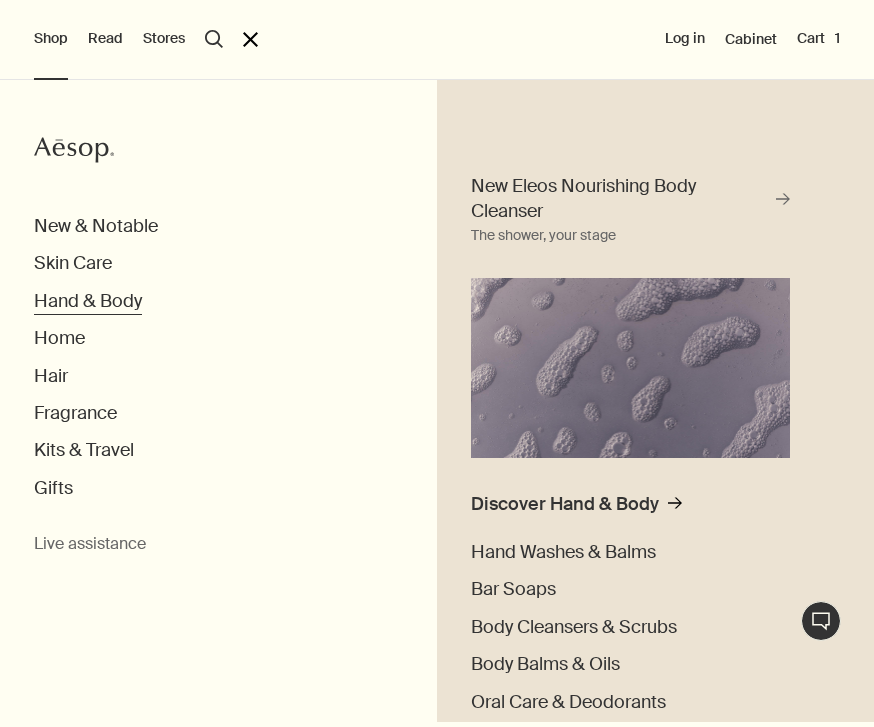 scroll, scrollTop: 60, scrollLeft: 0, axis: vertical 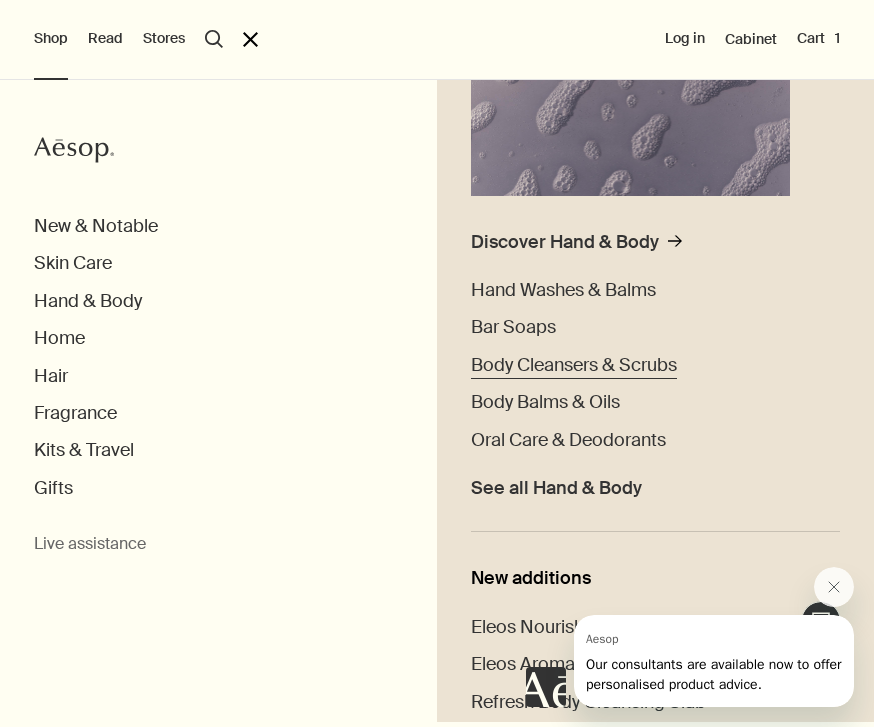 click on "Body Cleansers & Scrubs" at bounding box center [574, 365] 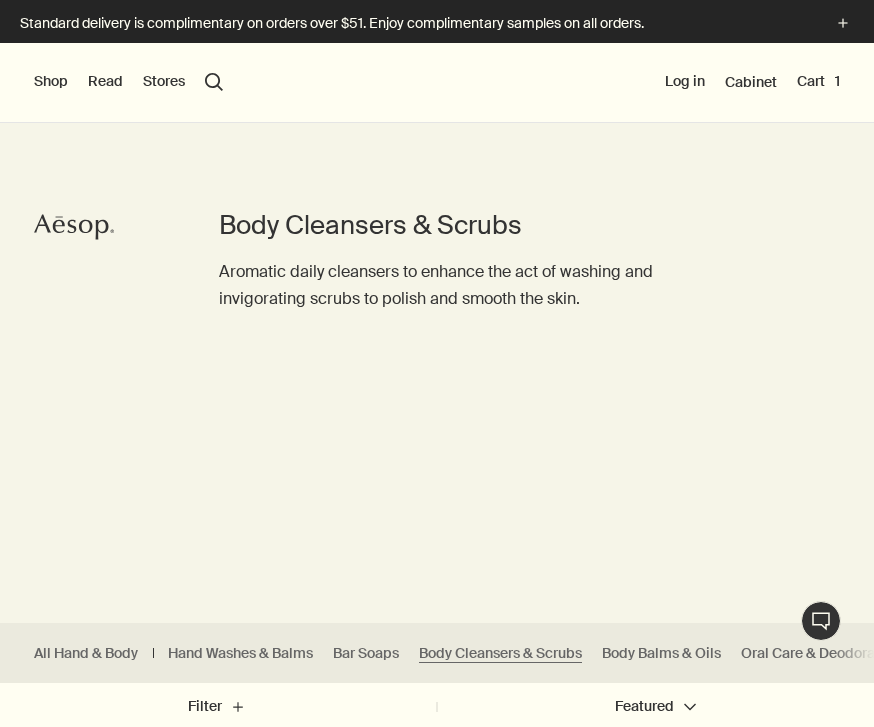 scroll, scrollTop: 21, scrollLeft: 0, axis: vertical 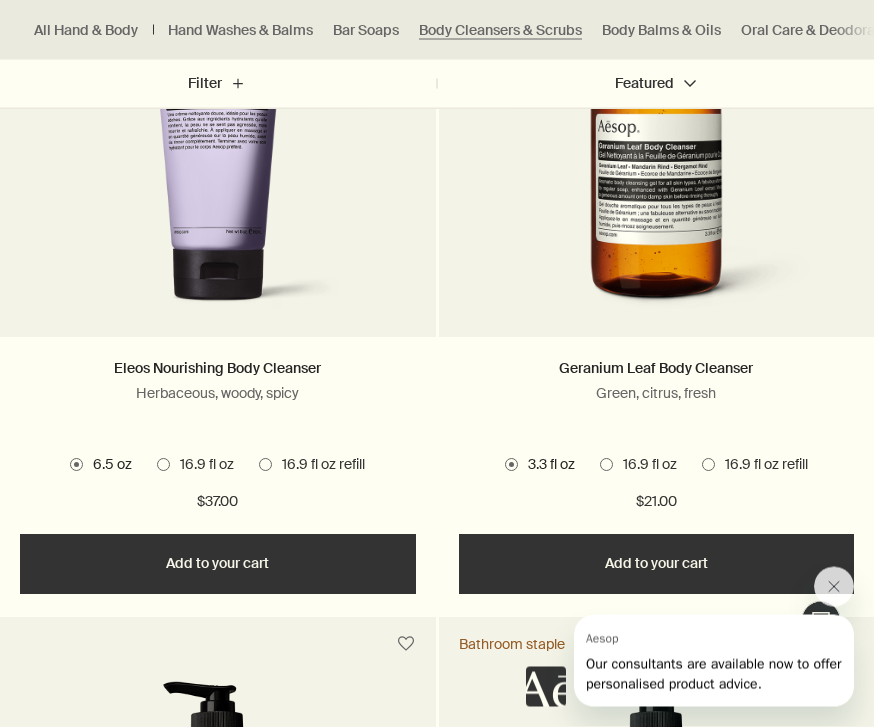 click at bounding box center [656, 153] 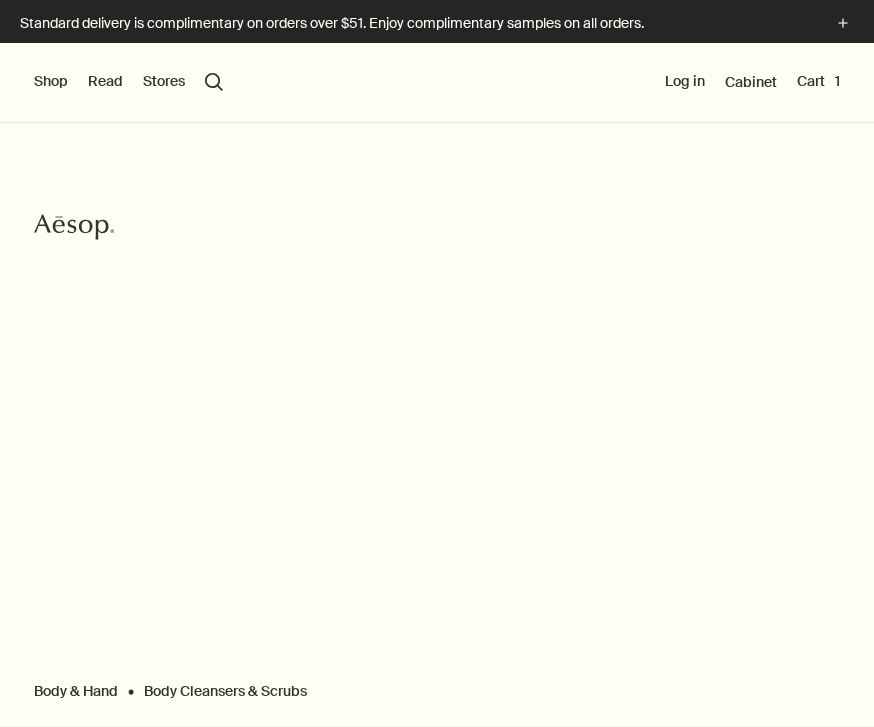 scroll, scrollTop: 0, scrollLeft: 0, axis: both 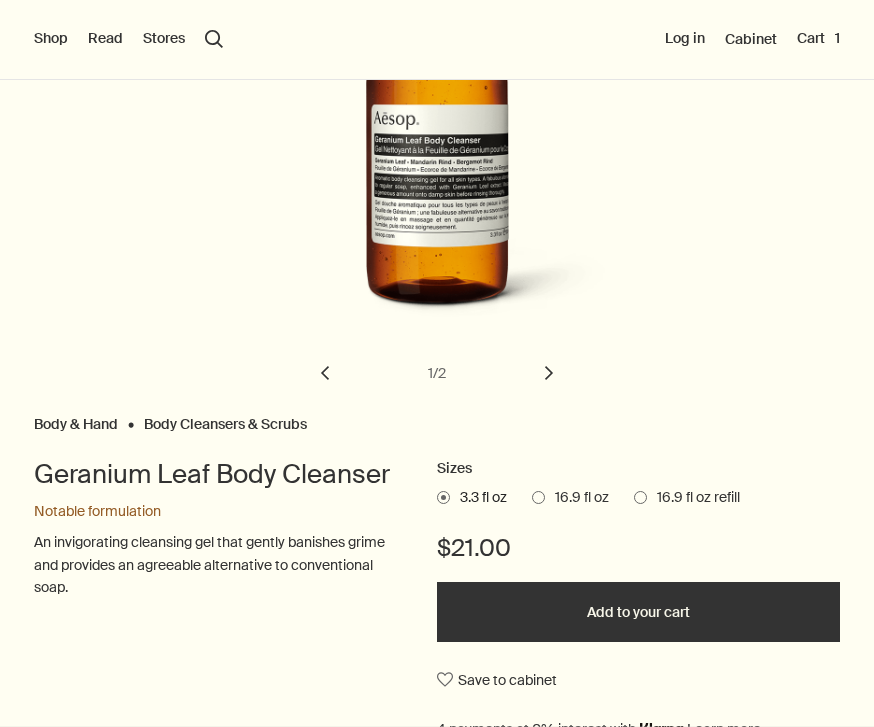 click on "16.9 fl oz" at bounding box center [577, 498] 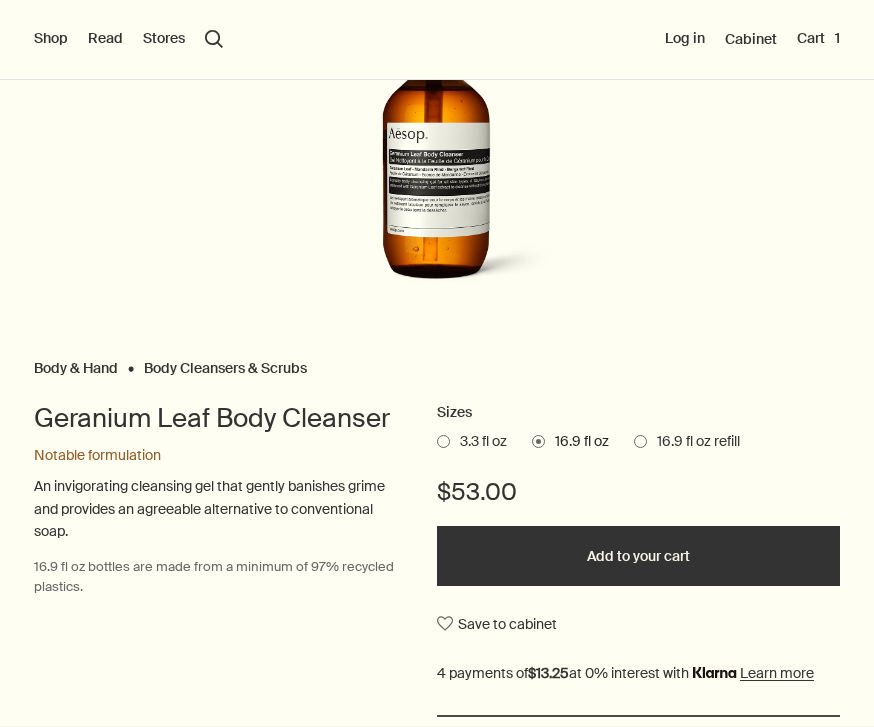 scroll, scrollTop: 236, scrollLeft: 0, axis: vertical 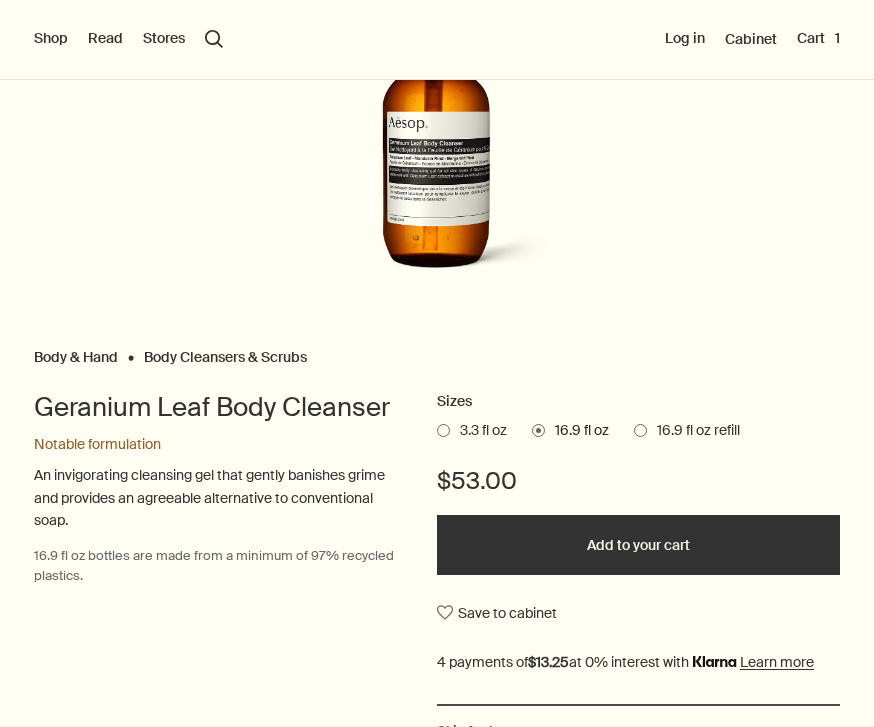 click on "Add to your cart" at bounding box center [638, 545] 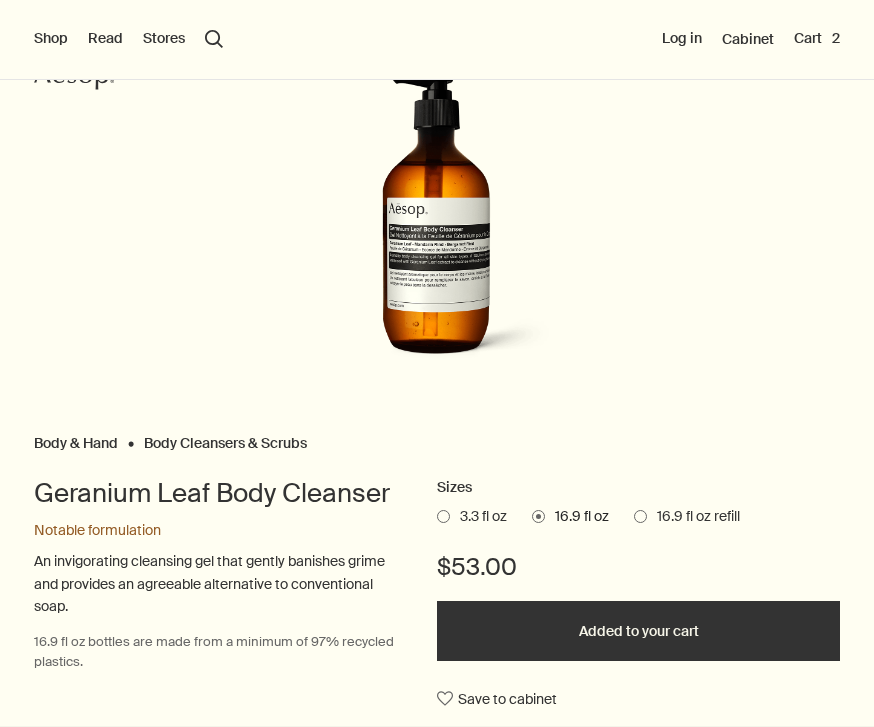 scroll, scrollTop: 152, scrollLeft: 0, axis: vertical 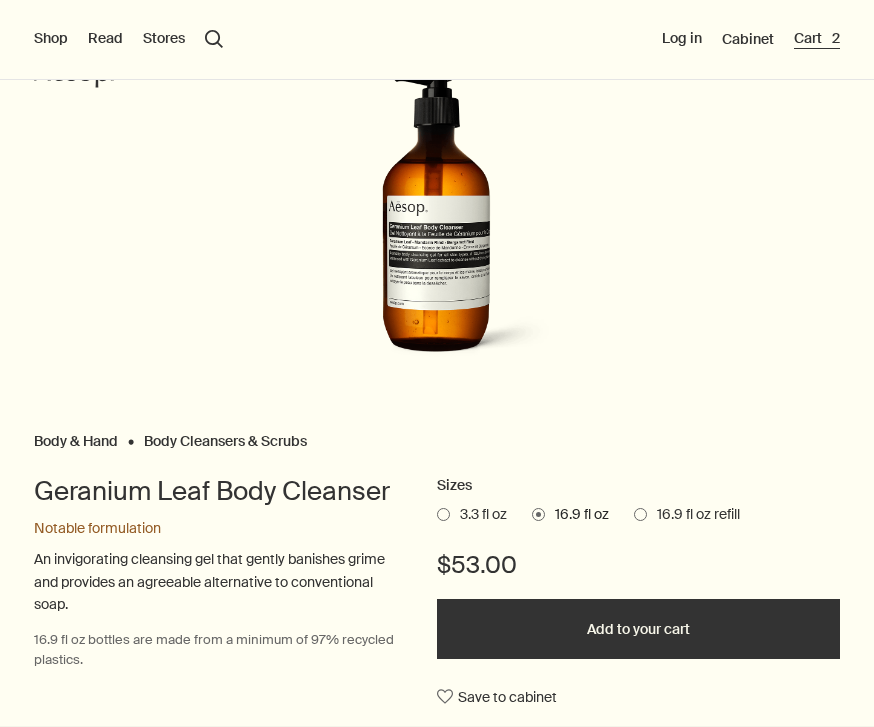click on "Cart 2" at bounding box center (817, 39) 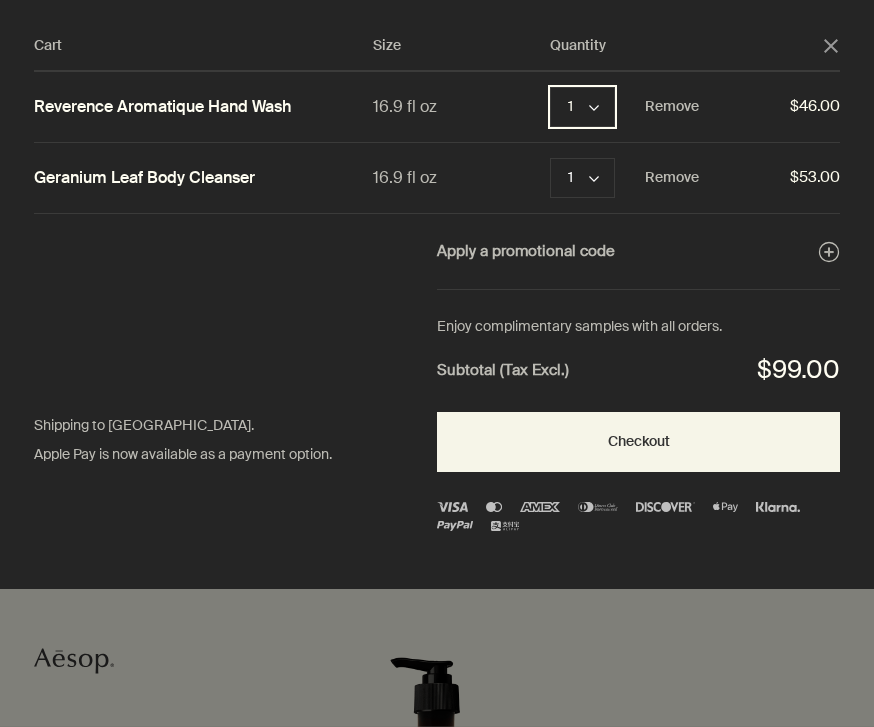 click on "1 chevron" at bounding box center [582, 107] 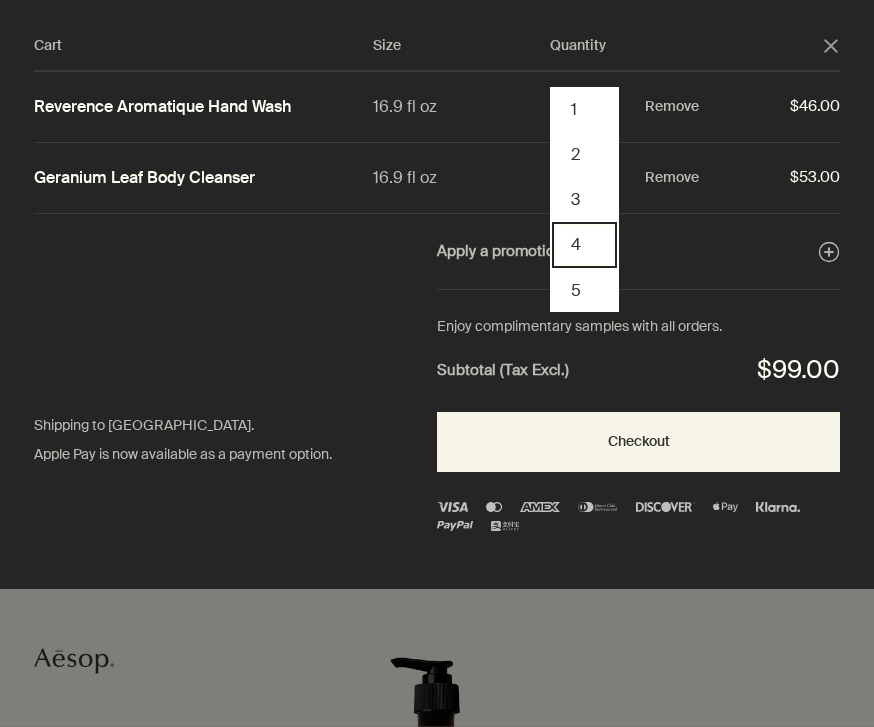 click on "4" at bounding box center (584, 244) 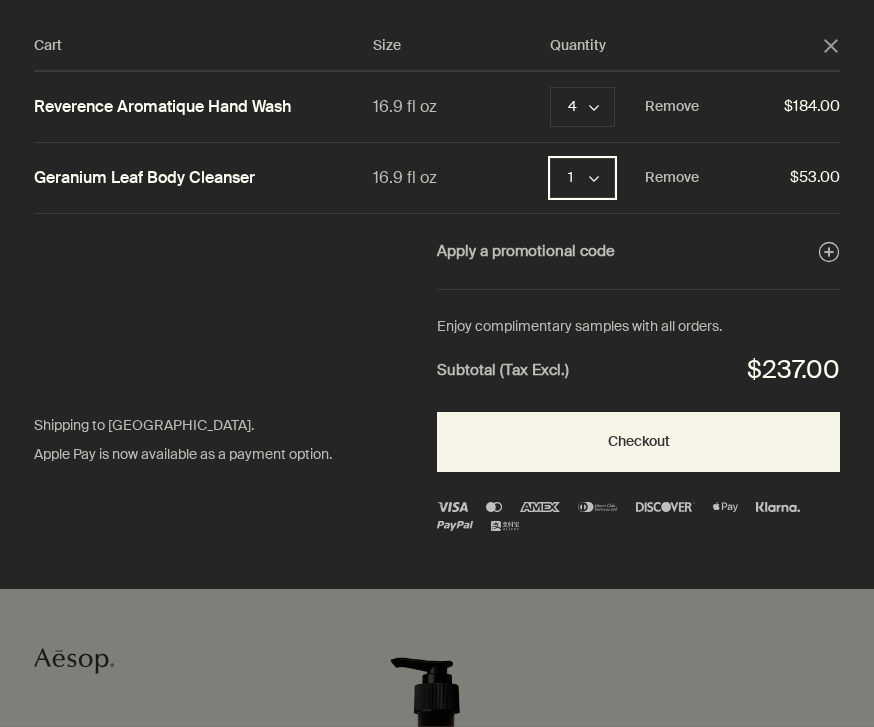 click on "chevron" 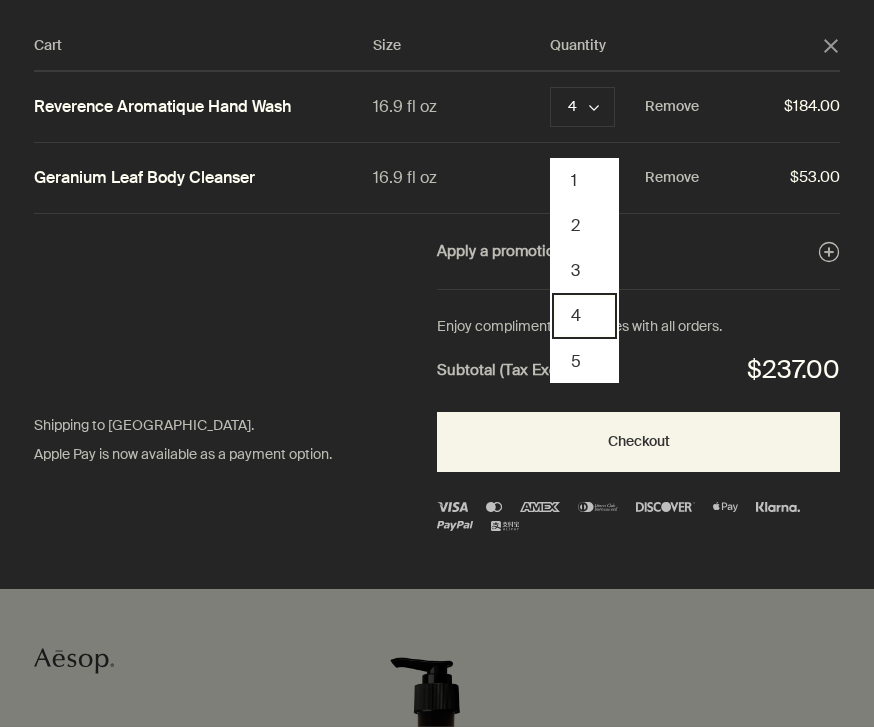 click on "4" at bounding box center (584, 315) 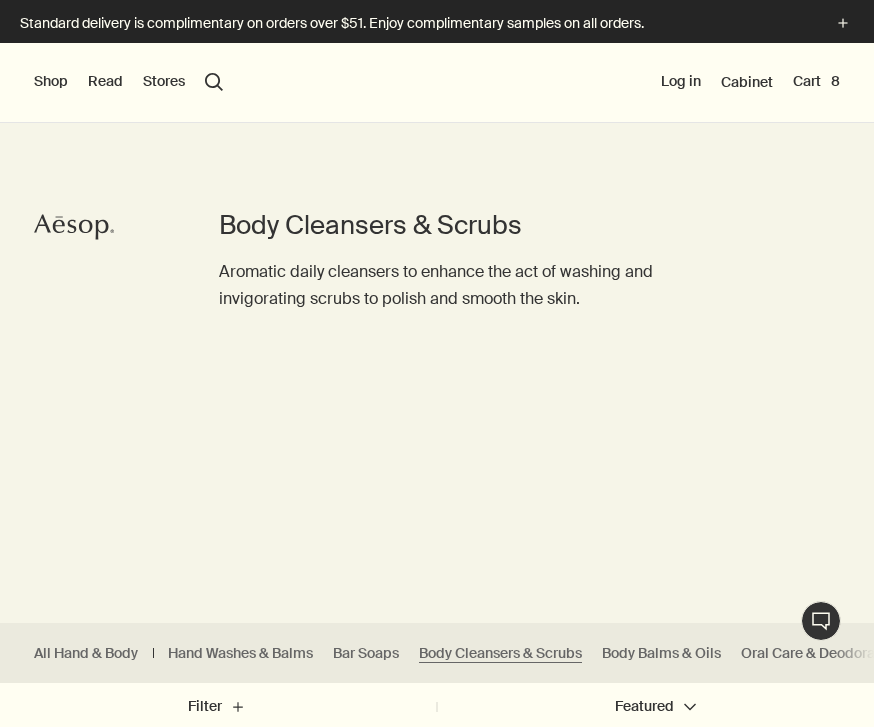 scroll, scrollTop: 0, scrollLeft: 0, axis: both 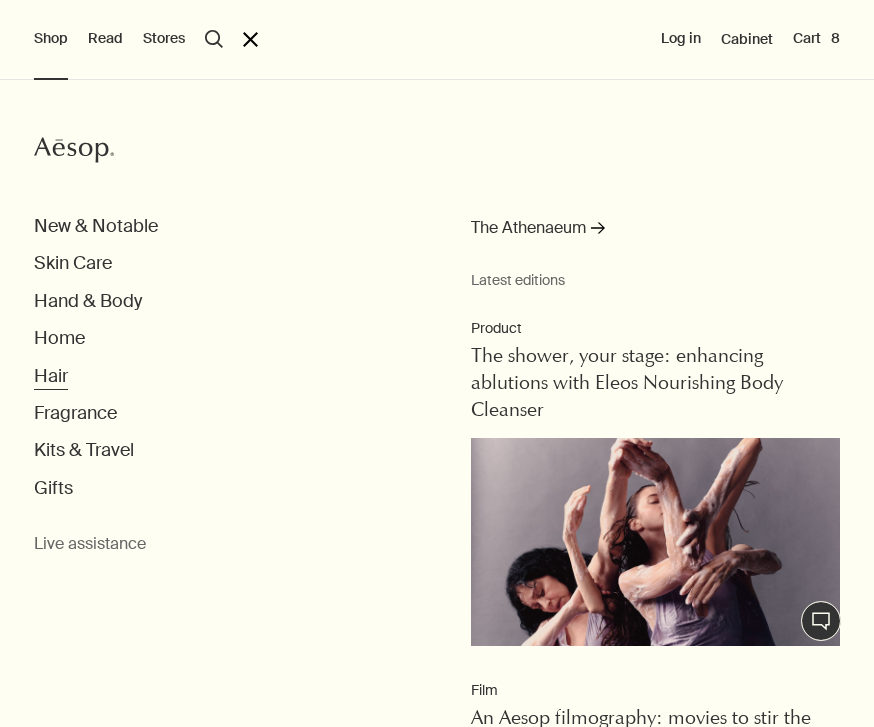 click on "Hair" at bounding box center [51, 376] 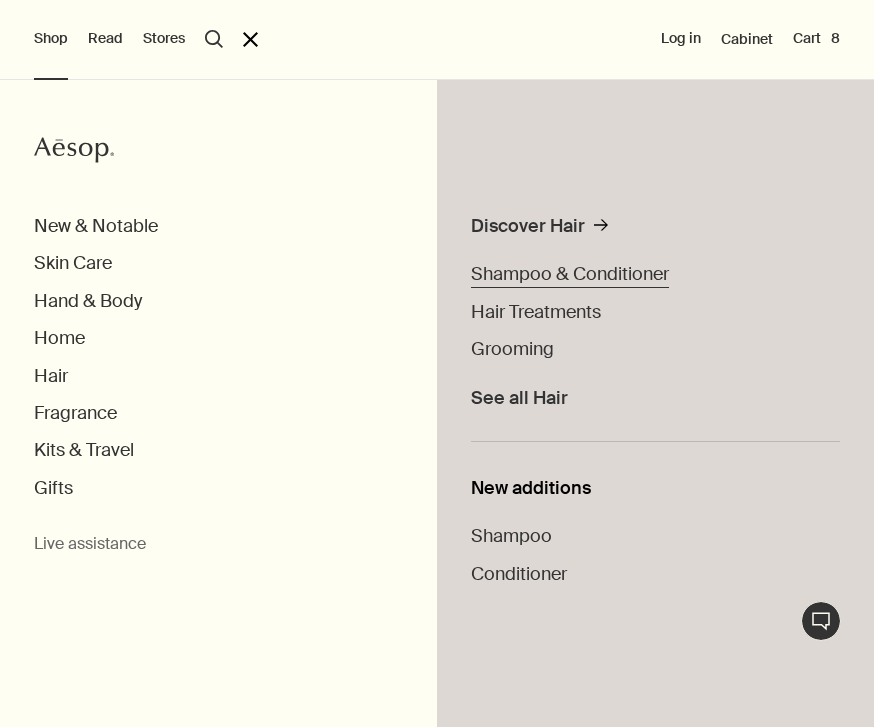 click on "Shampoo & Conditioner" at bounding box center [570, 274] 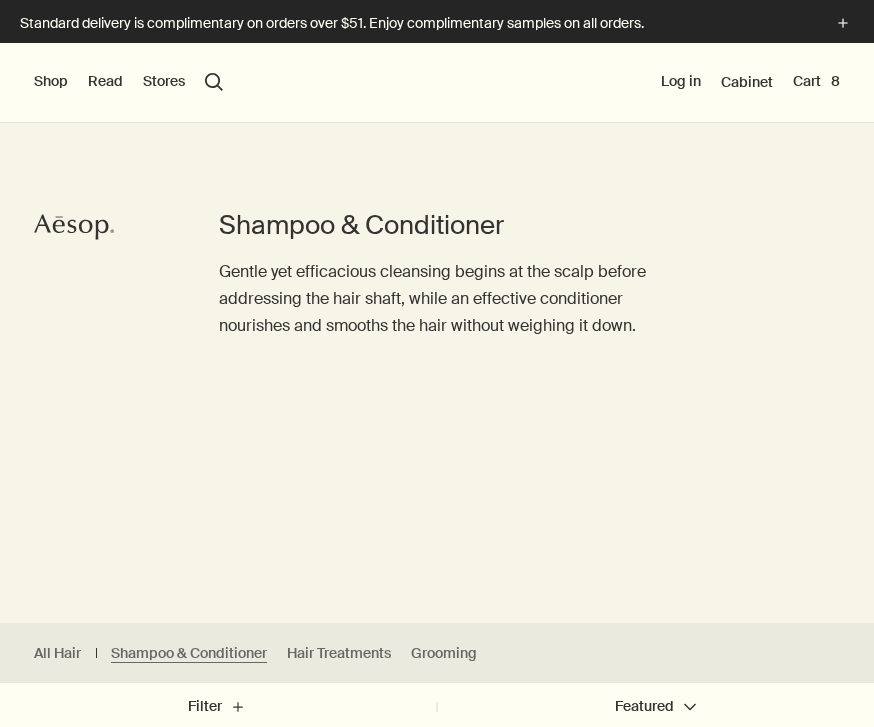 scroll, scrollTop: 0, scrollLeft: 0, axis: both 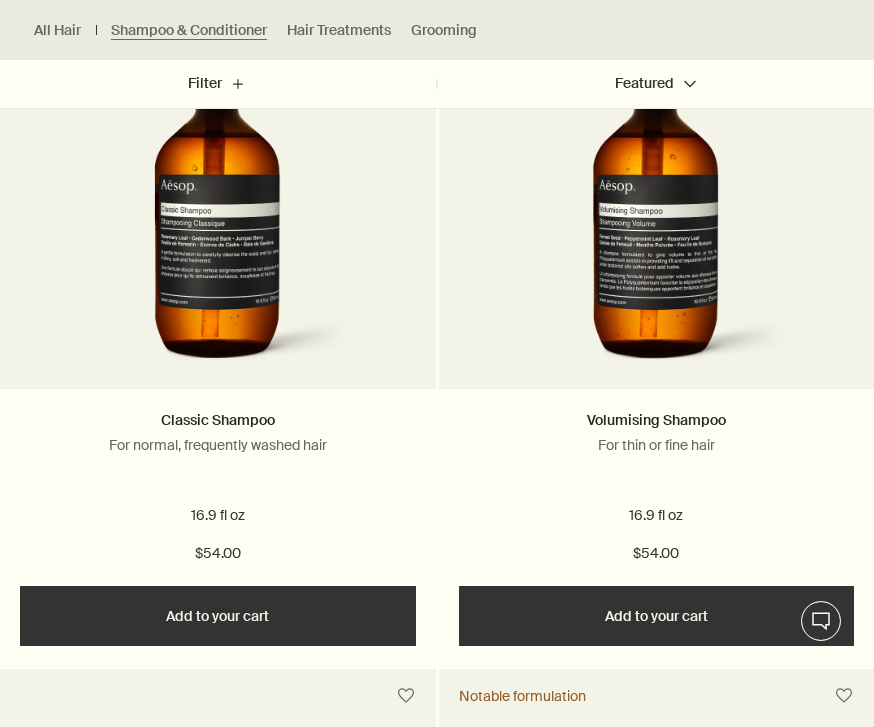 click on "Add Add to your cart" at bounding box center (218, 616) 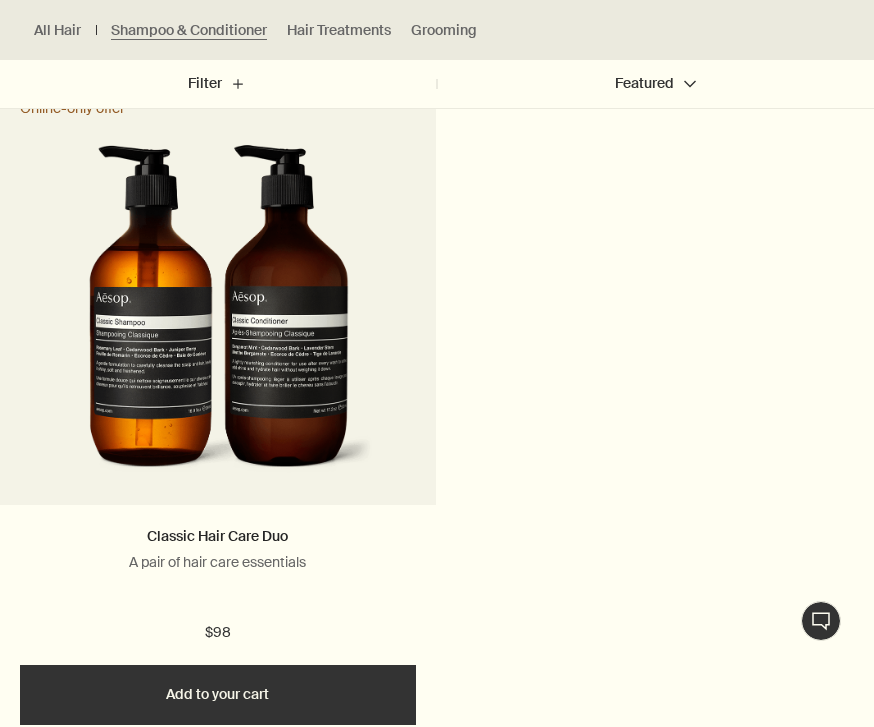 scroll, scrollTop: 2786, scrollLeft: 0, axis: vertical 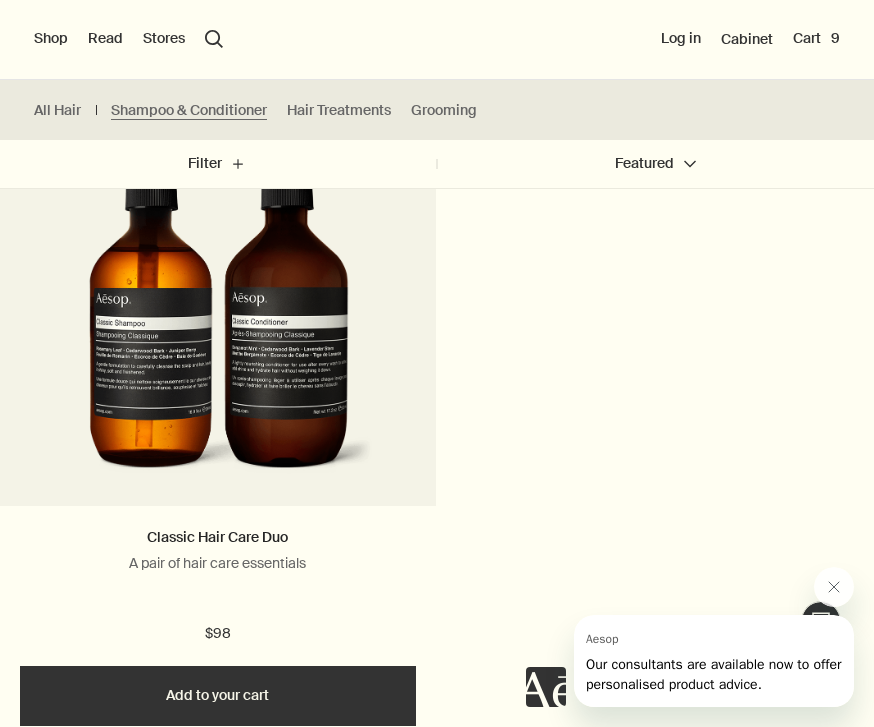 click on "Add Add to your cart" at bounding box center [218, 696] 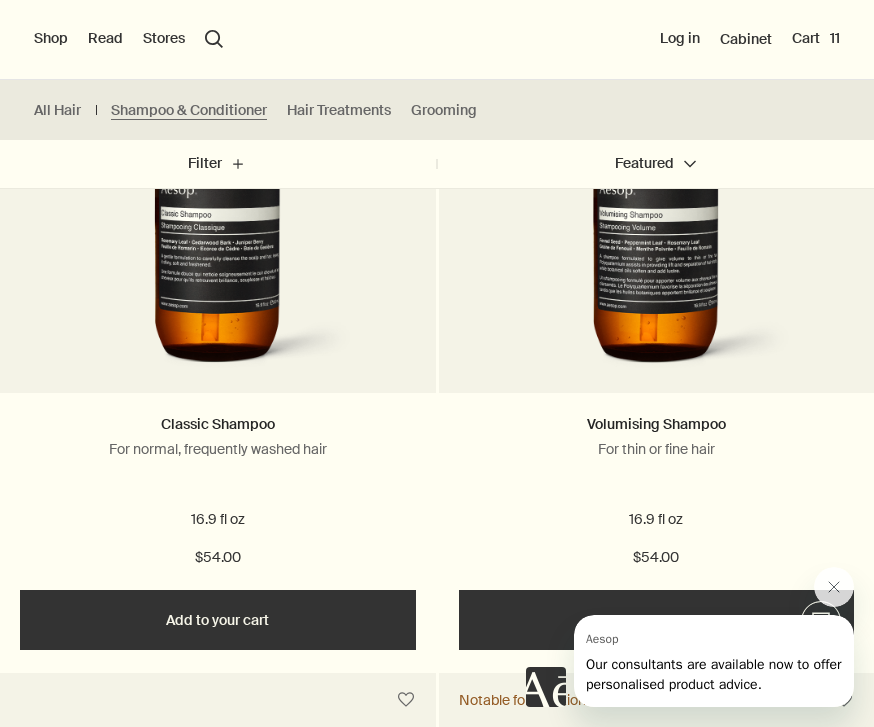 scroll, scrollTop: 1460, scrollLeft: 0, axis: vertical 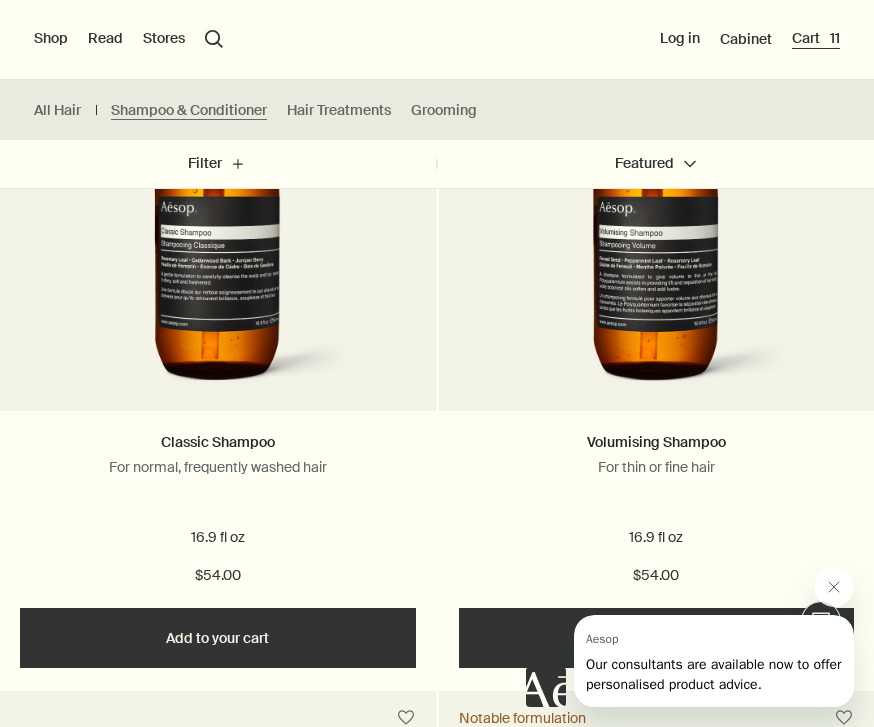 click on "Cart 11" at bounding box center [816, 39] 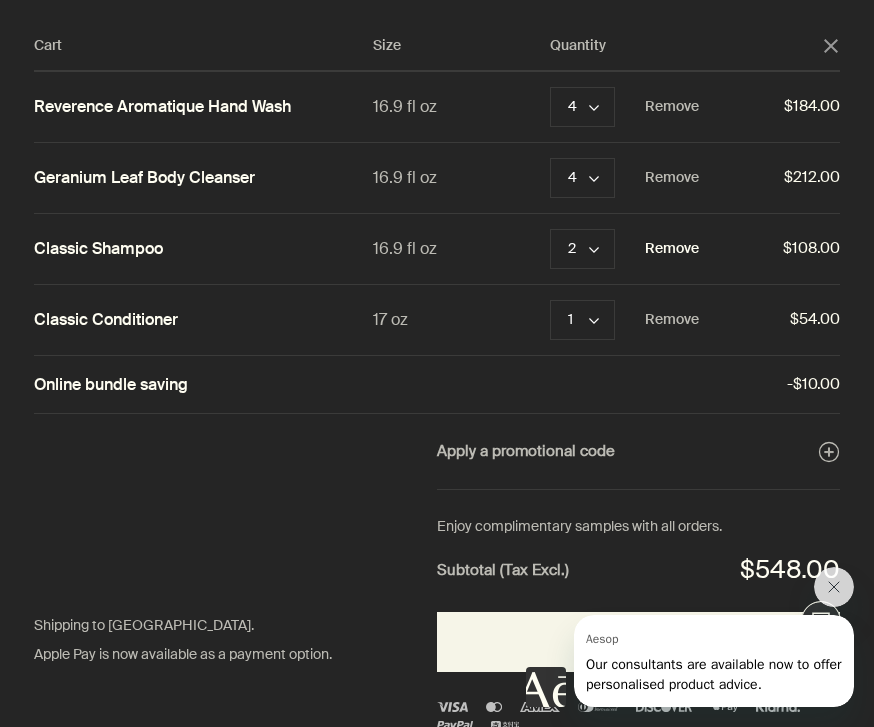 click on "Remove" at bounding box center (672, 249) 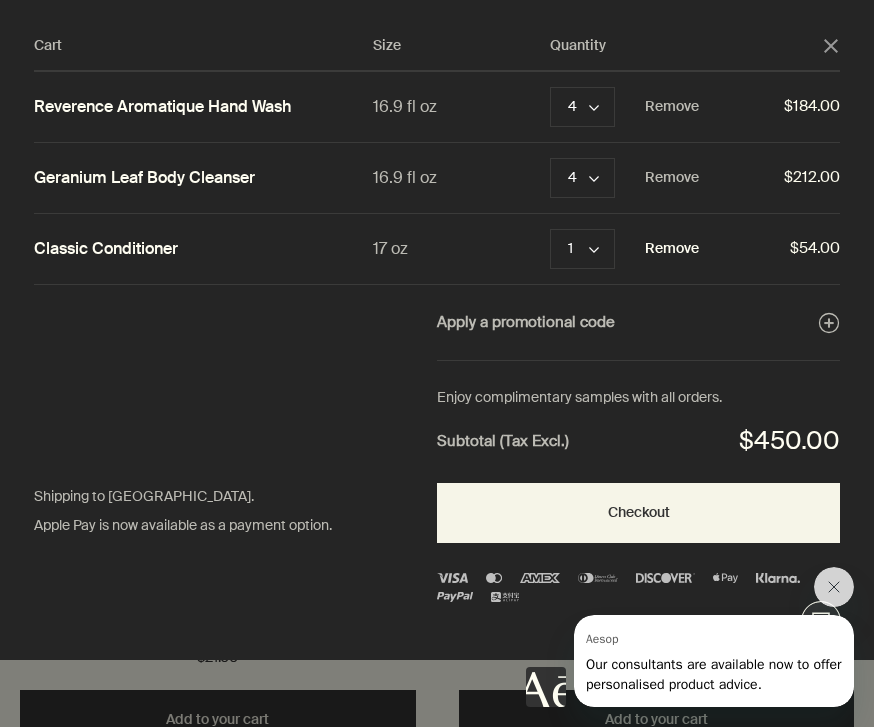 click on "Remove" at bounding box center [672, 249] 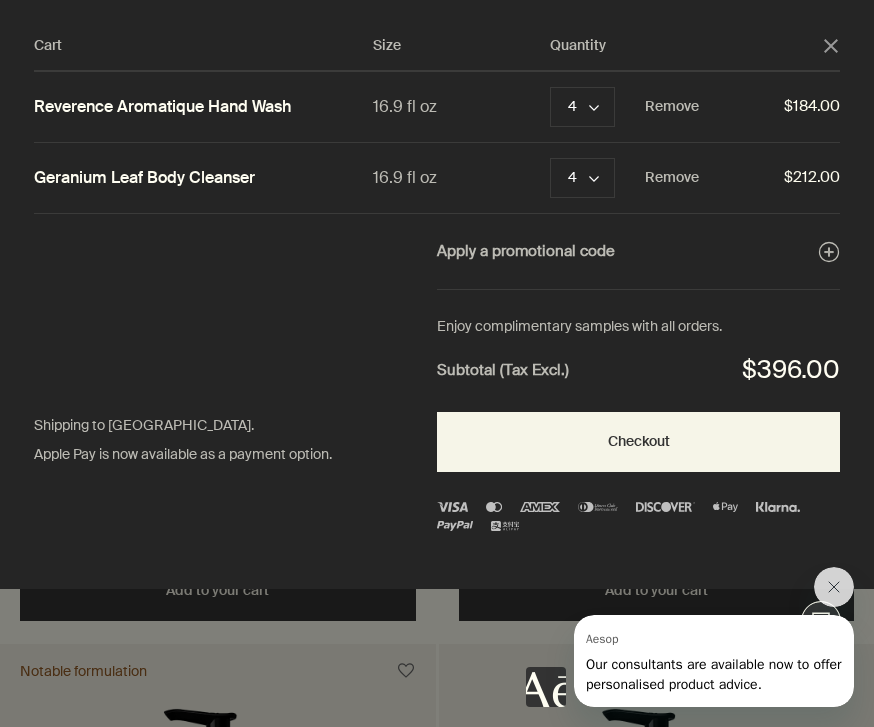 click on "close" 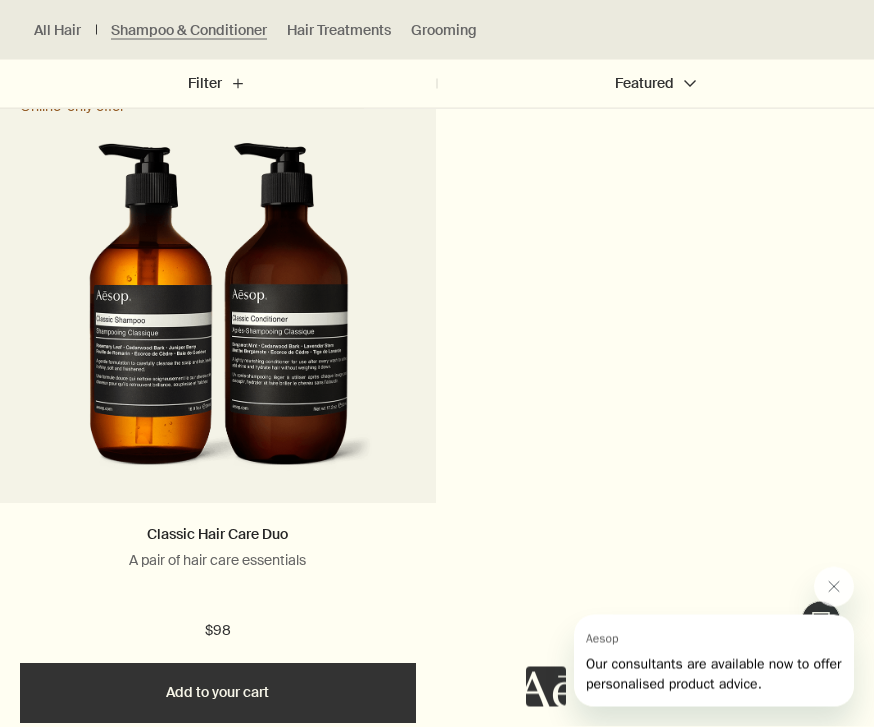 scroll, scrollTop: 2775, scrollLeft: 0, axis: vertical 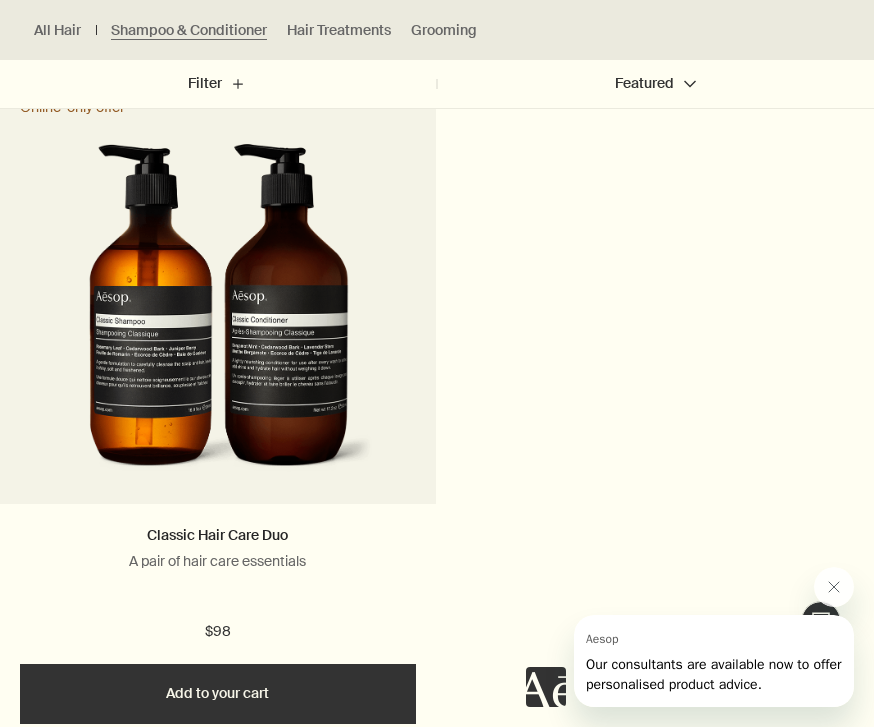 click at bounding box center [218, 319] 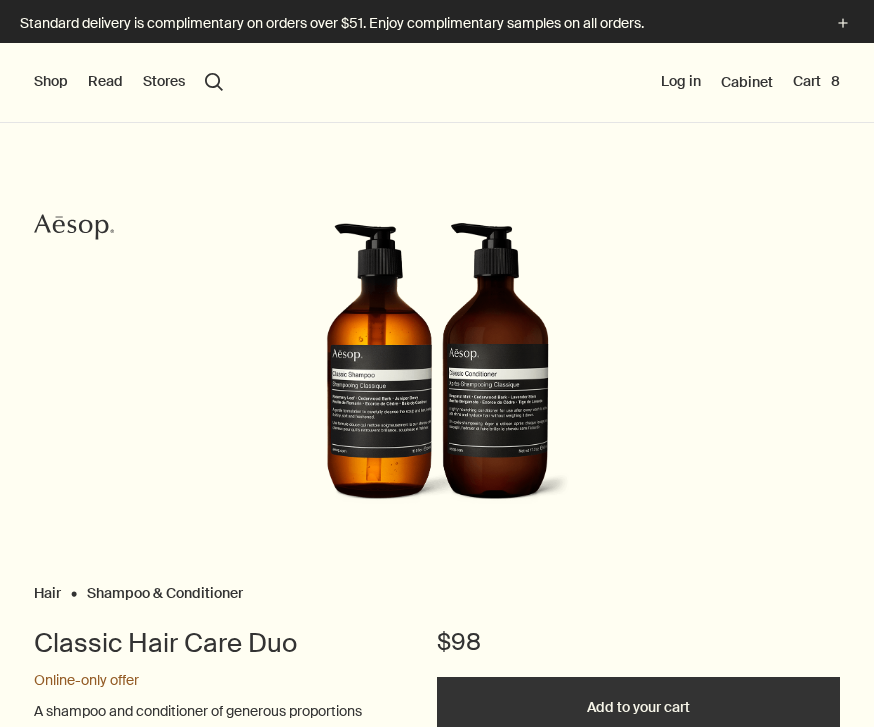 scroll, scrollTop: 0, scrollLeft: 0, axis: both 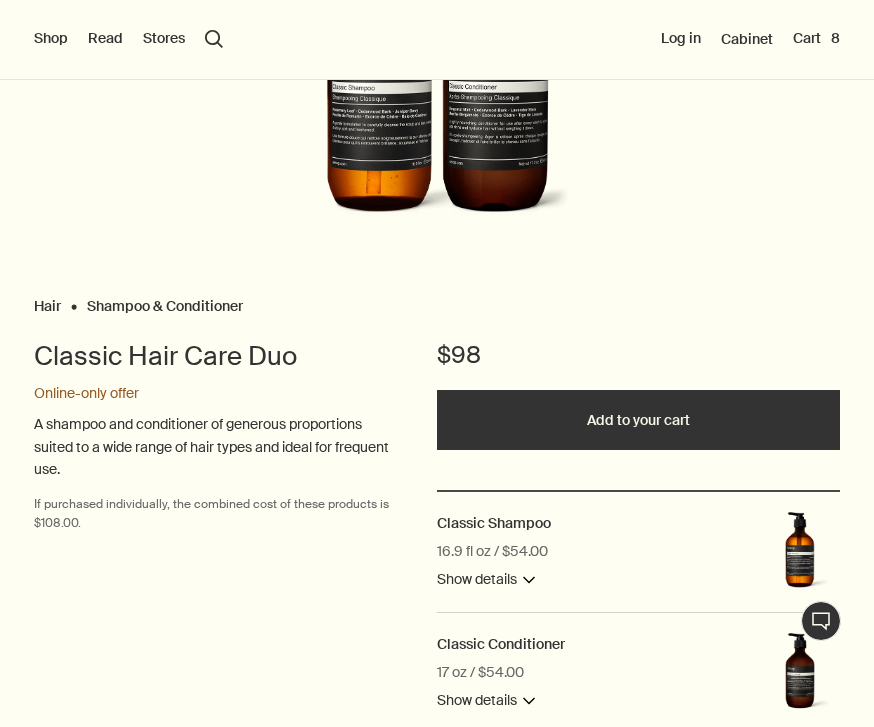 click on "Add to your cart" at bounding box center (638, 420) 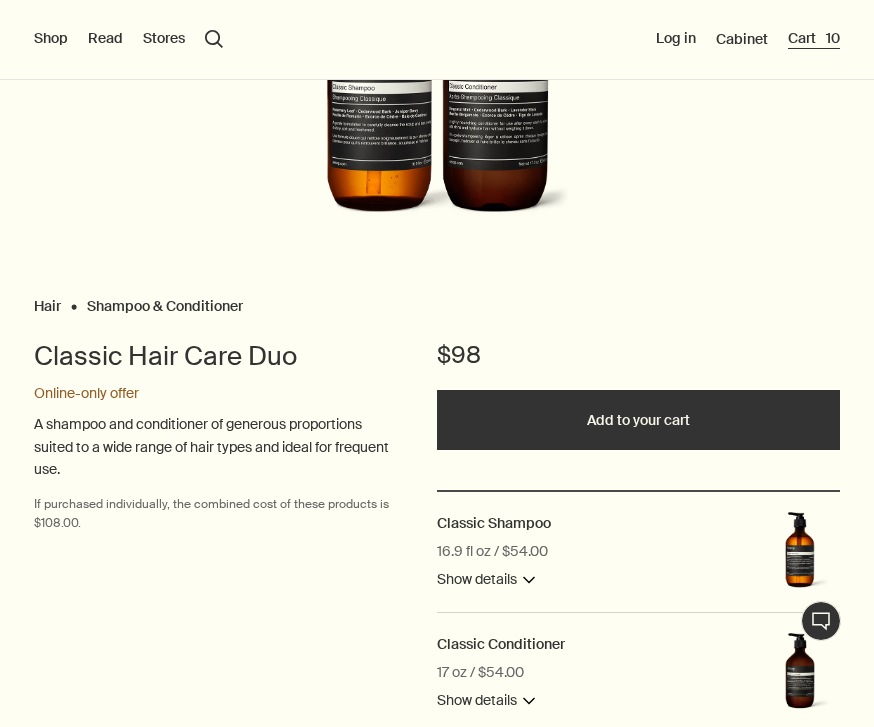click on "Cart 10" at bounding box center [814, 39] 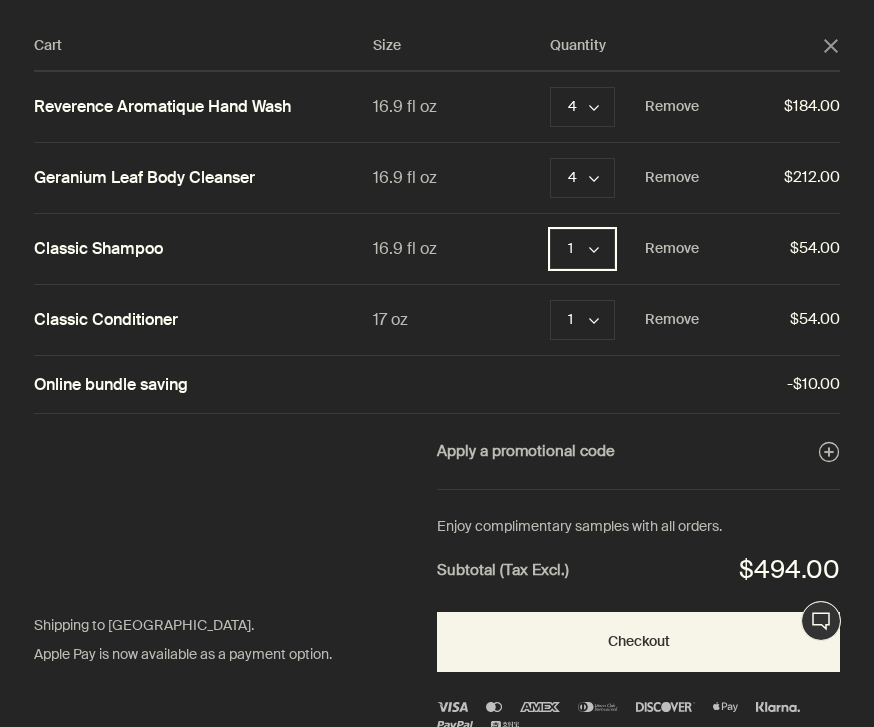 click on "chevron" 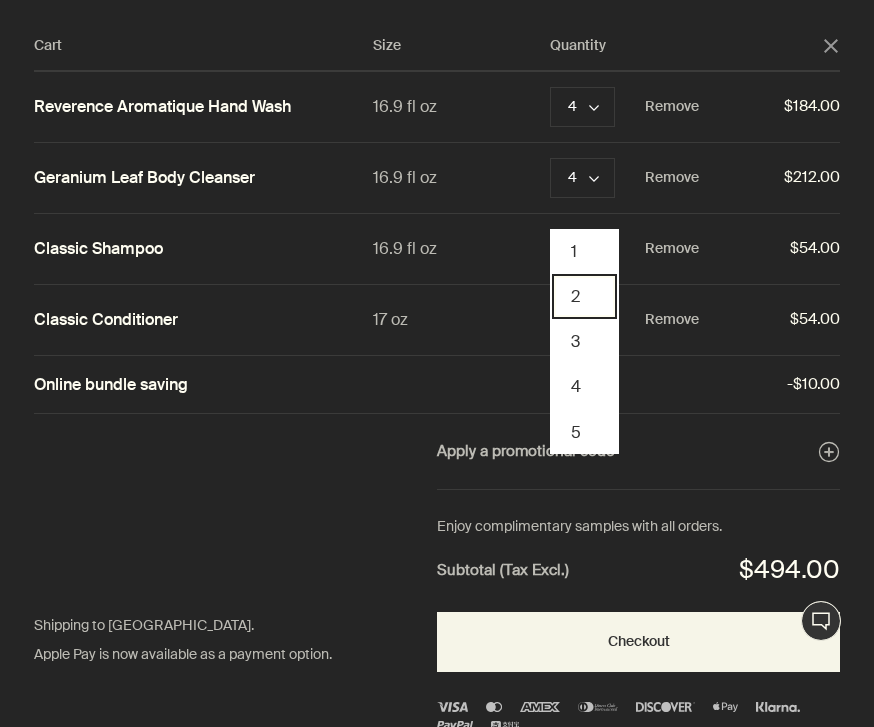 click on "2" at bounding box center [584, 296] 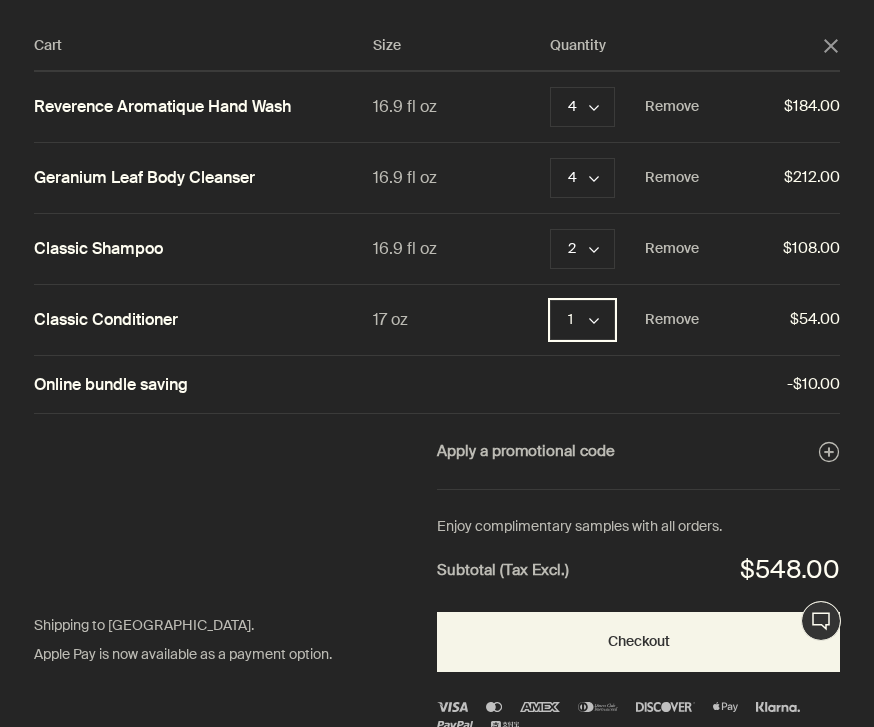 click on "chevron" 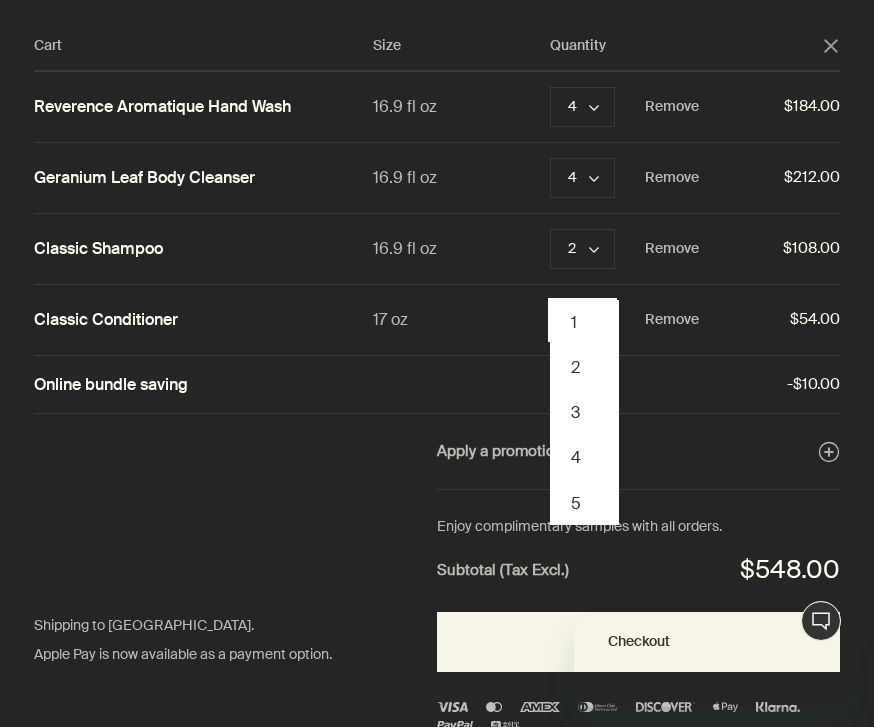 scroll, scrollTop: 0, scrollLeft: 0, axis: both 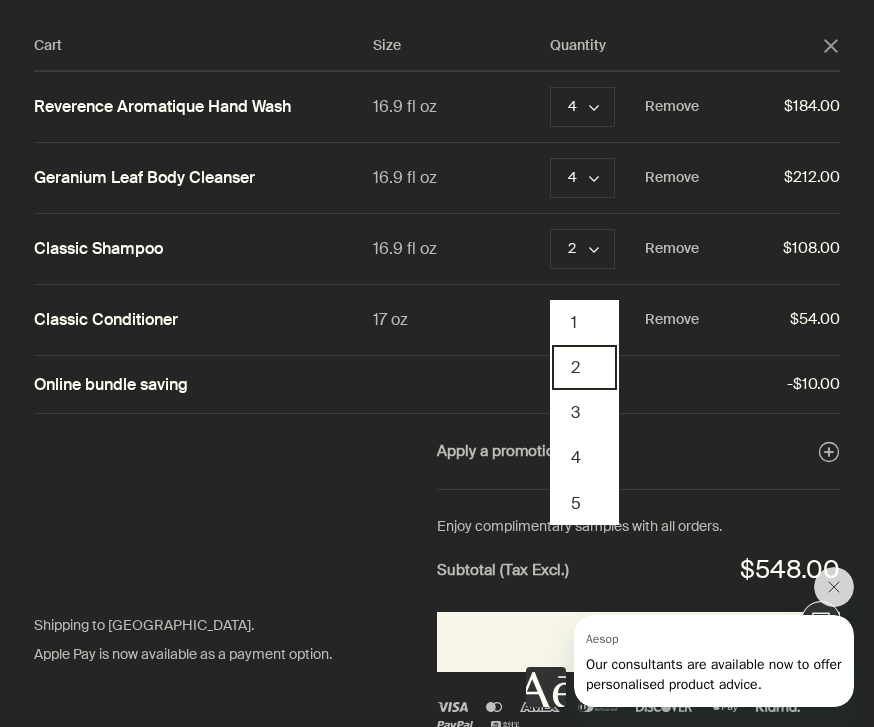 click on "2" at bounding box center [584, 367] 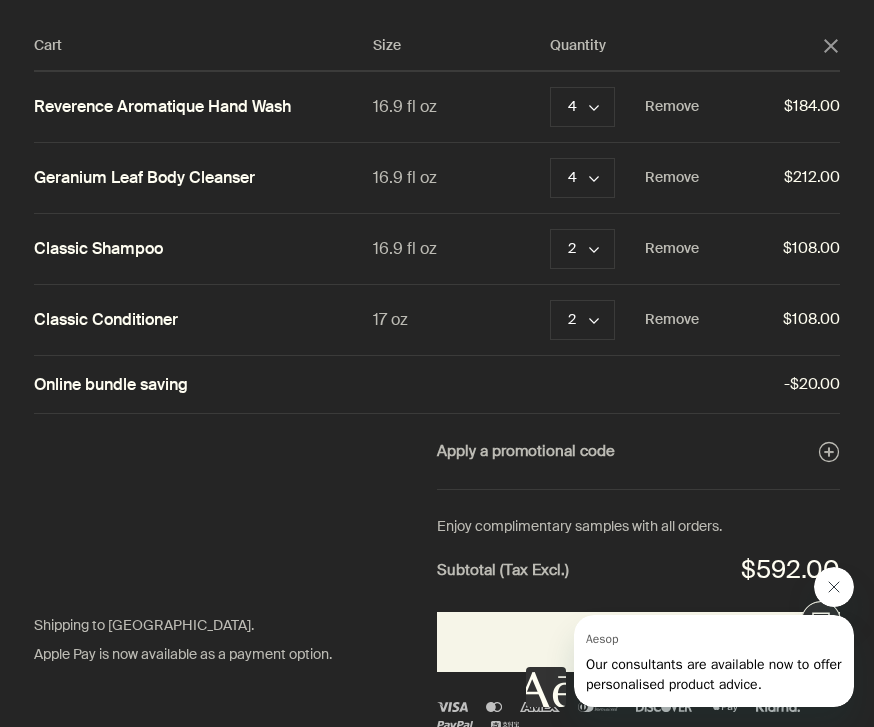 click at bounding box center (834, 587) 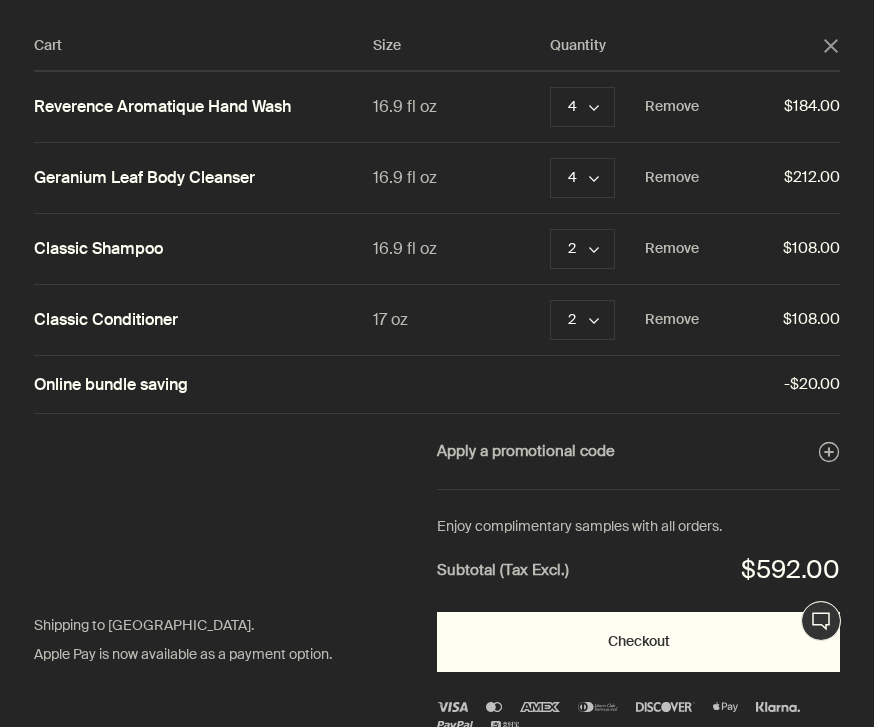 click on "Checkout" at bounding box center [638, 642] 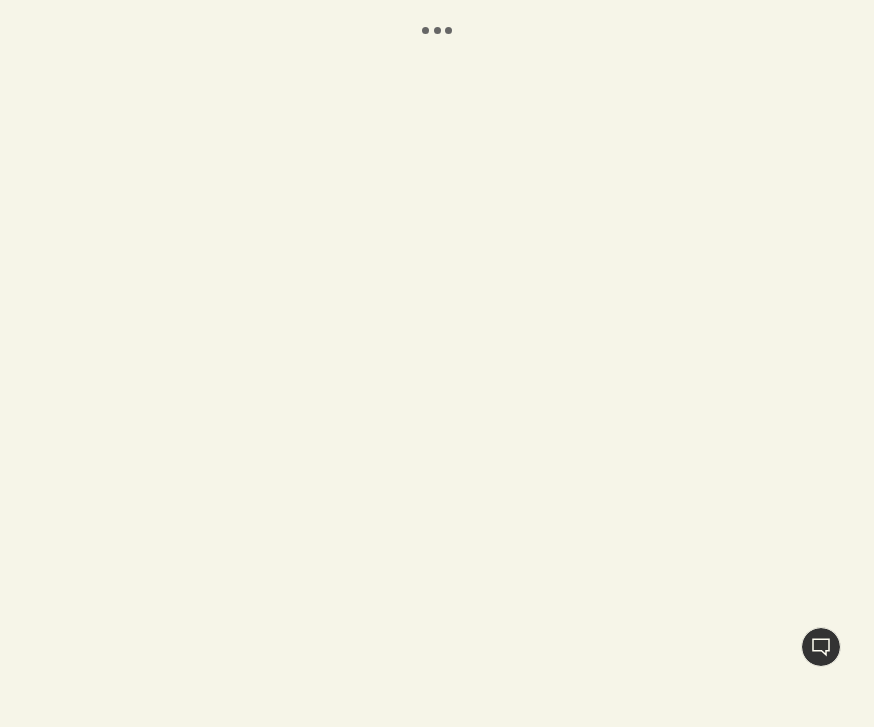 scroll, scrollTop: 0, scrollLeft: 0, axis: both 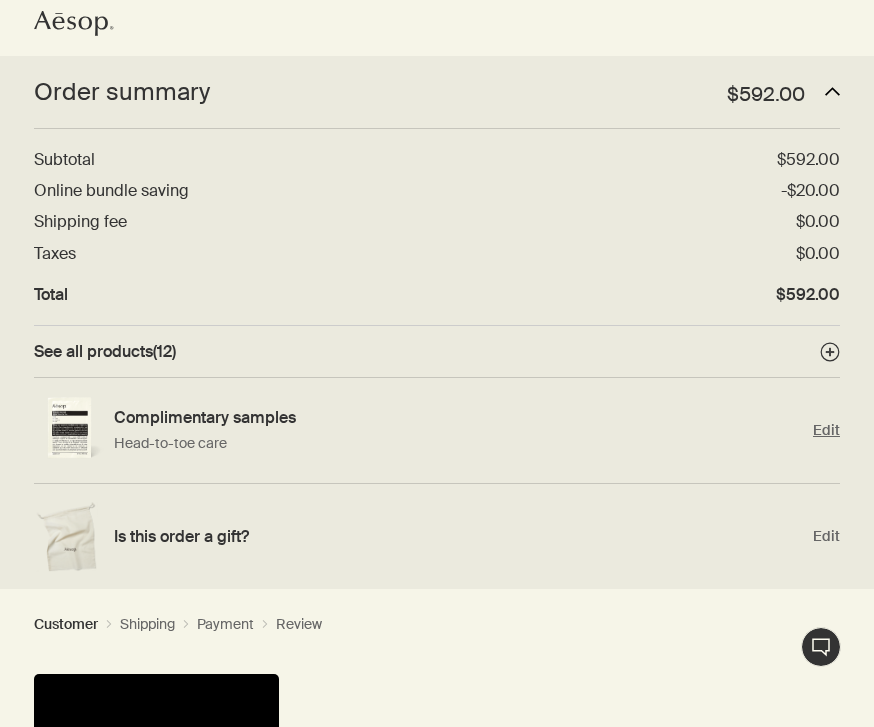 click on "Complimentary samples Head-to-toe care" at bounding box center [458, 430] 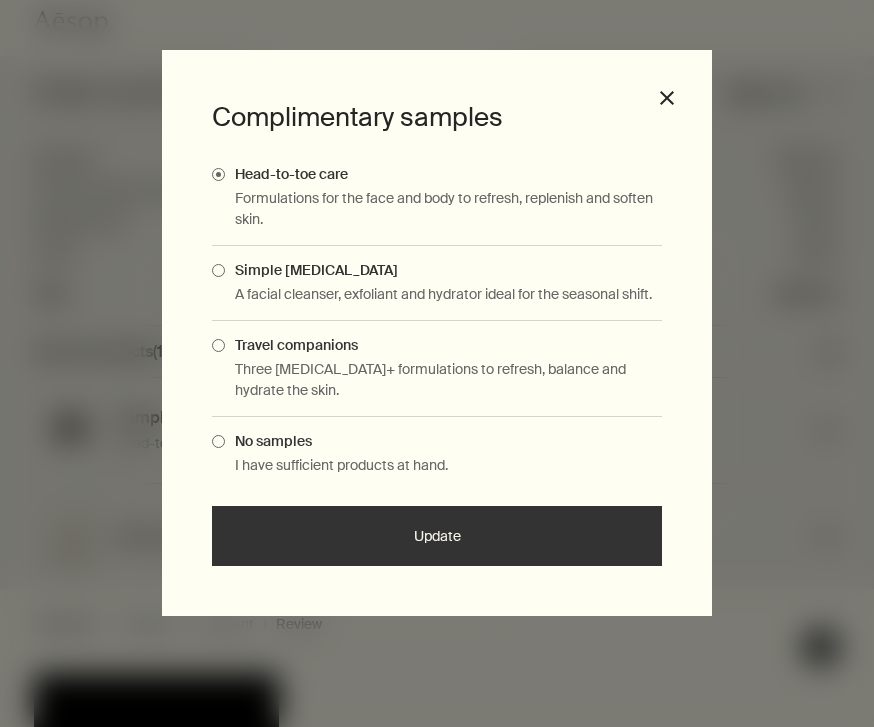 click on "Travel companions" at bounding box center [291, 345] 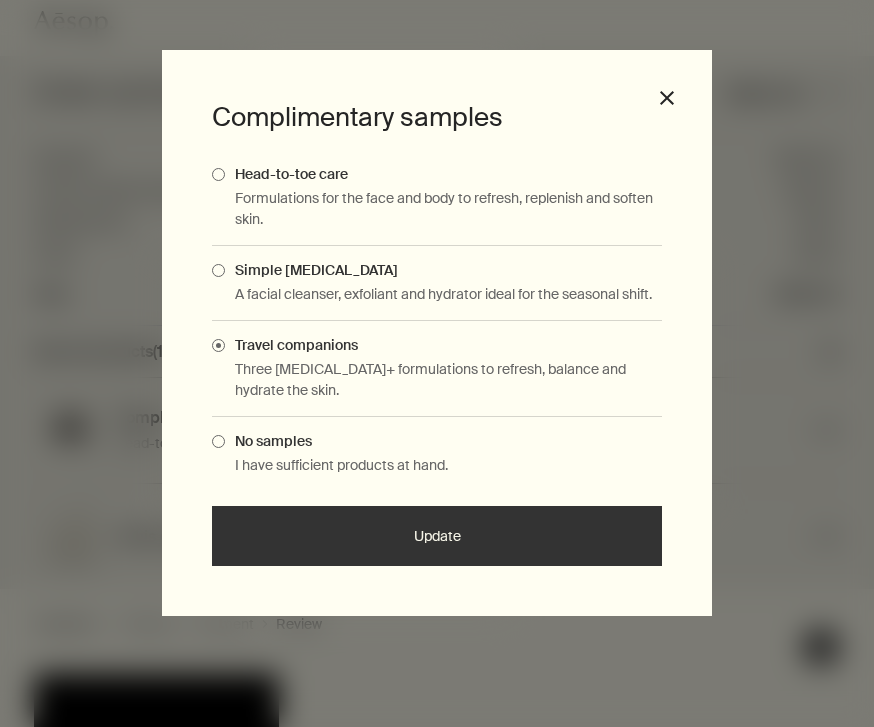 click on "Update" at bounding box center (437, 536) 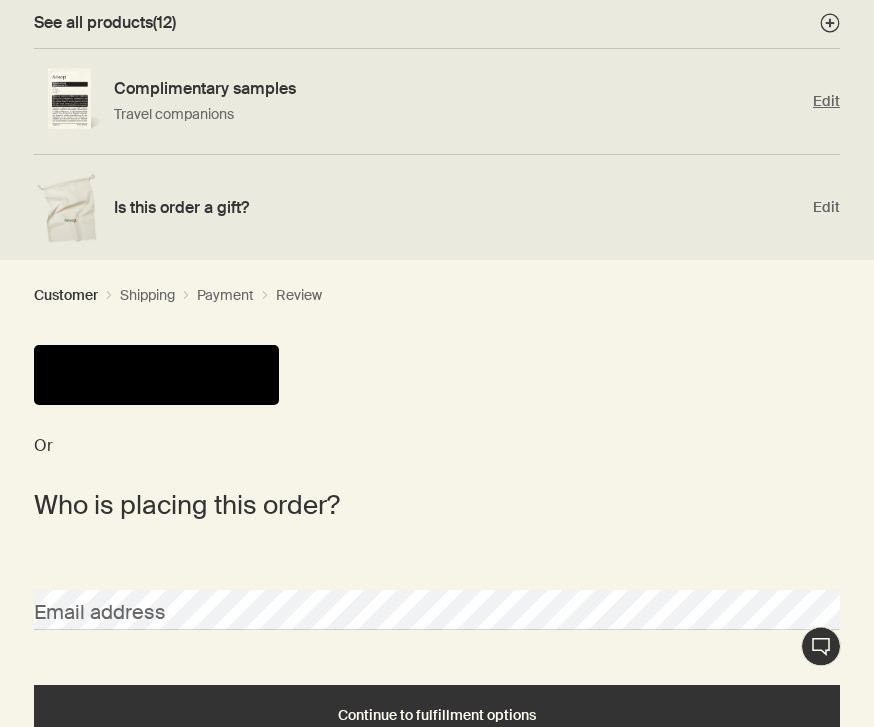 scroll, scrollTop: 365, scrollLeft: 0, axis: vertical 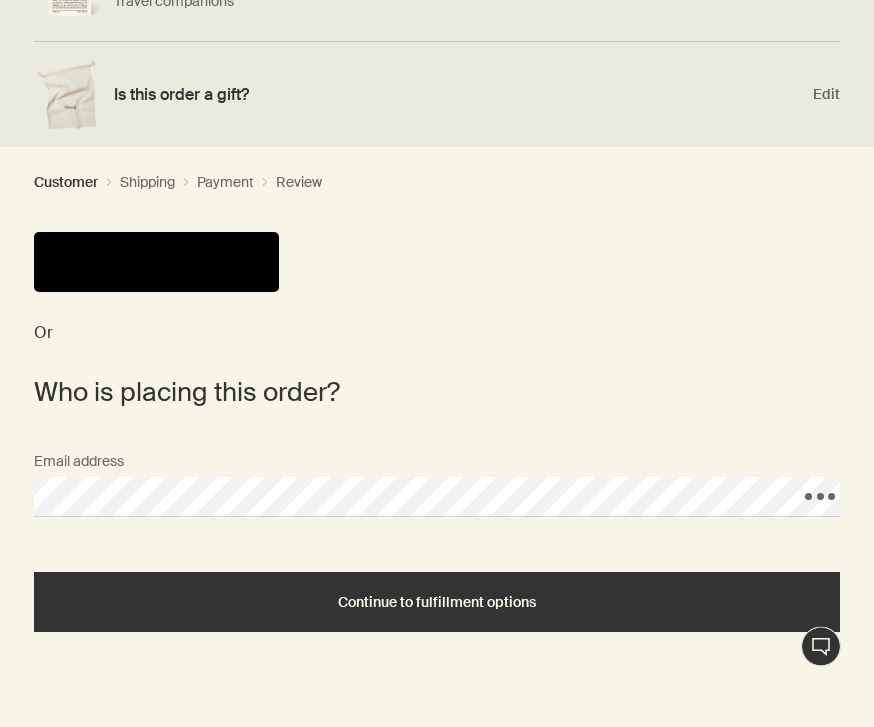 click on "Continue to fulfillment options" at bounding box center (437, 603) 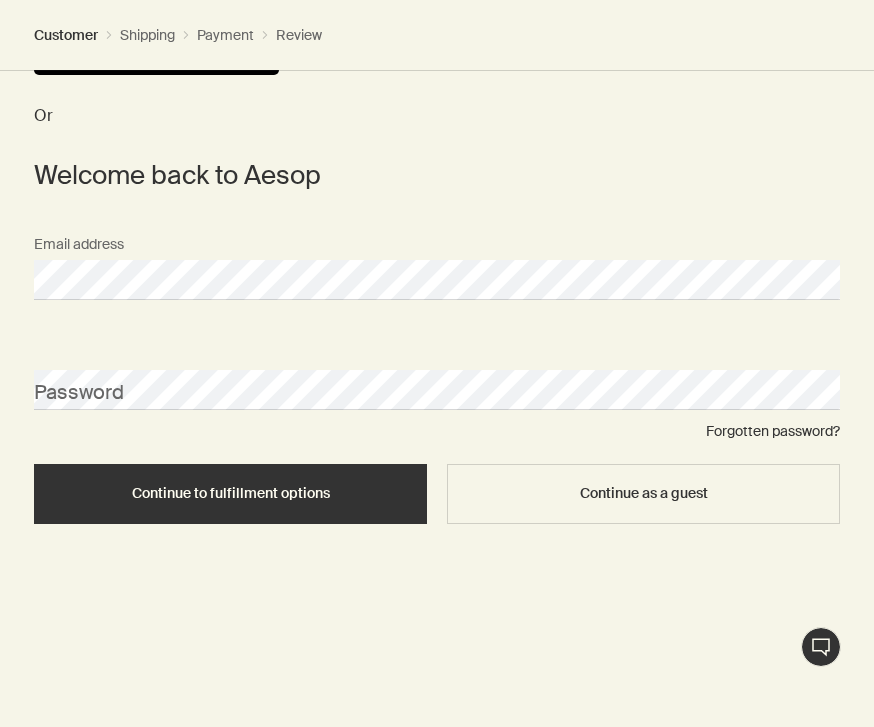 scroll, scrollTop: 657, scrollLeft: 0, axis: vertical 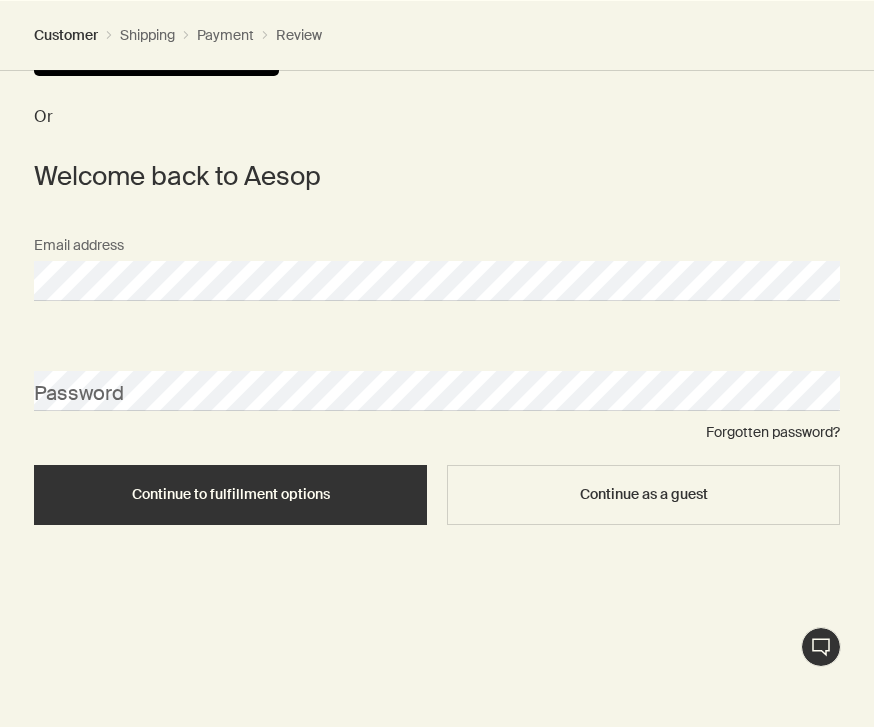 click on "Continue as a guest" at bounding box center [643, 494] 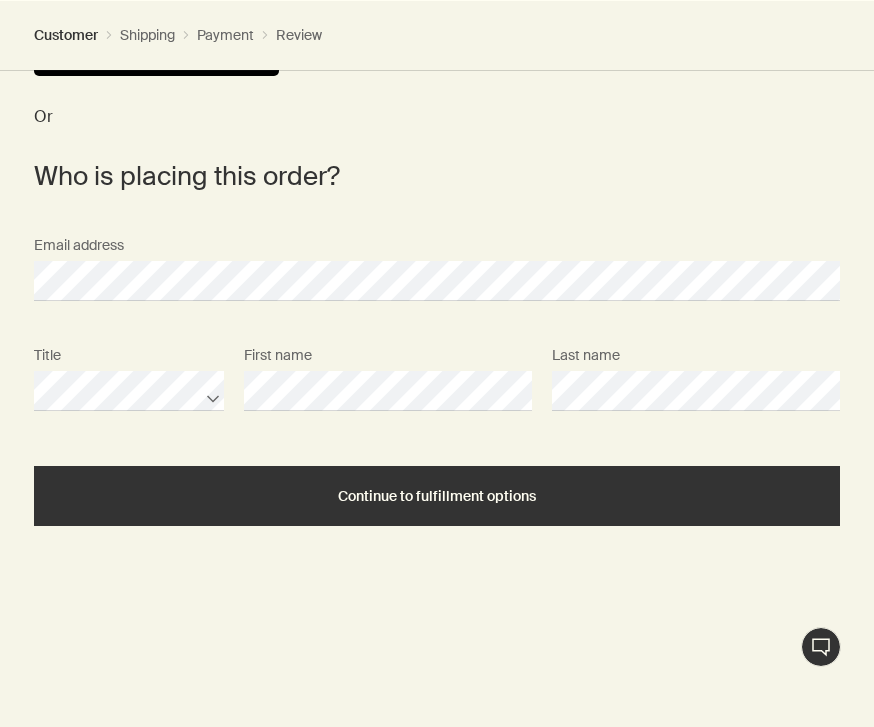 click on "Continue to fulfillment options" at bounding box center (437, 496) 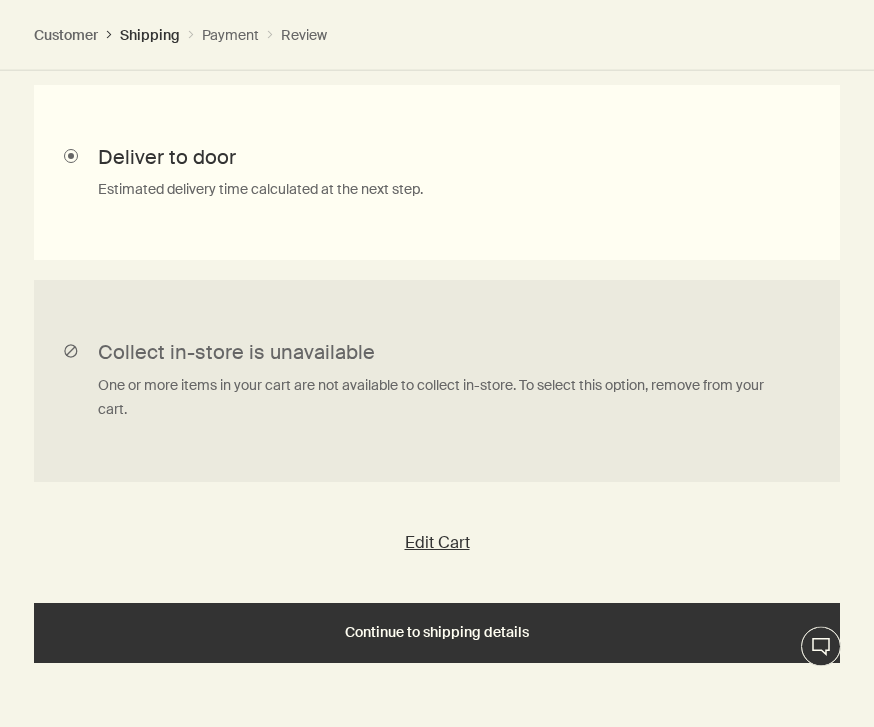 scroll, scrollTop: 762, scrollLeft: 0, axis: vertical 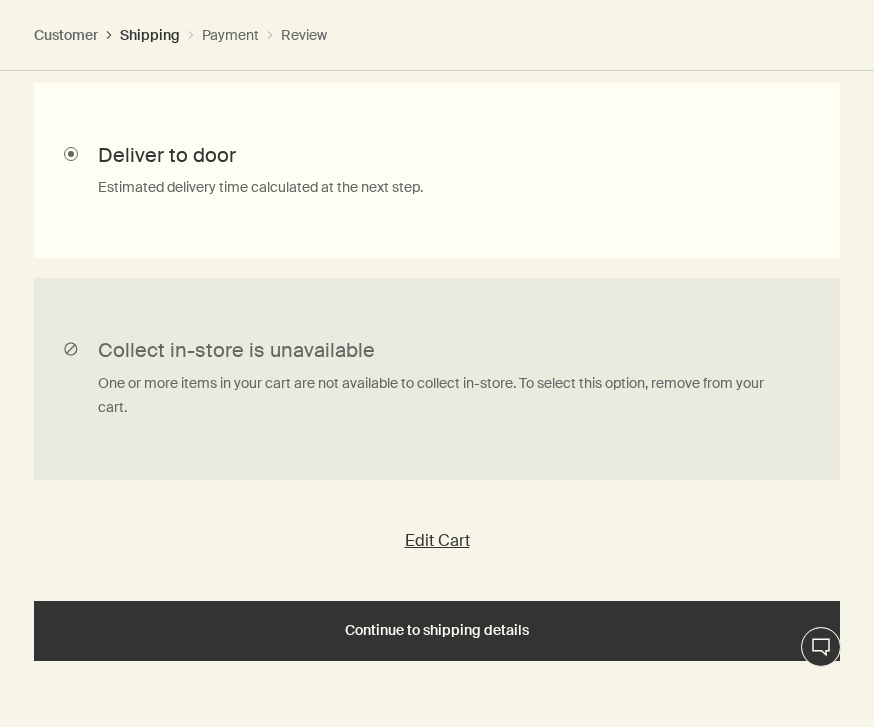 click on "Continue to shipping details" at bounding box center [437, 631] 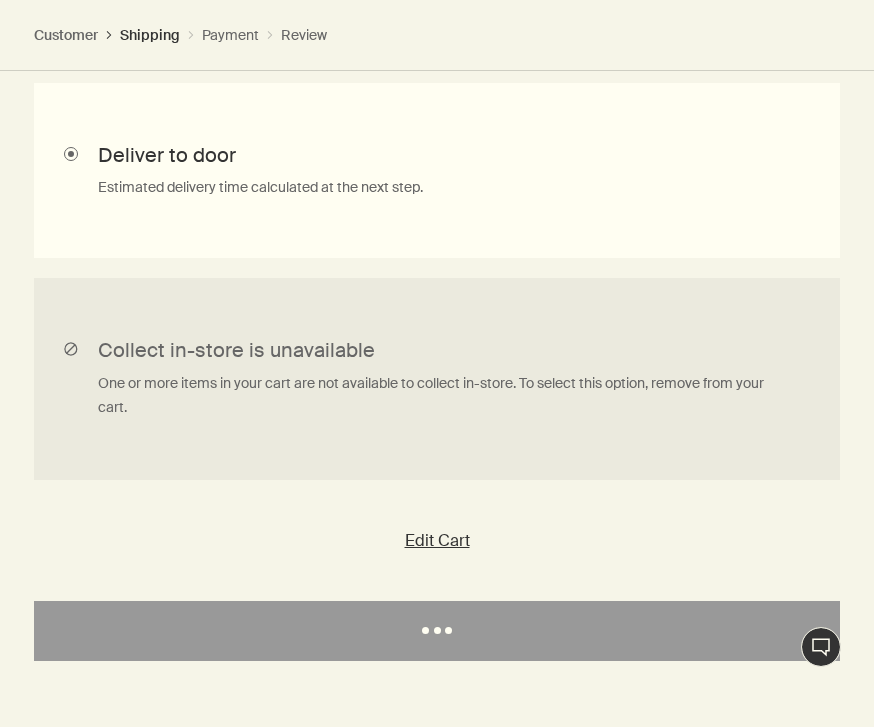 select on "US" 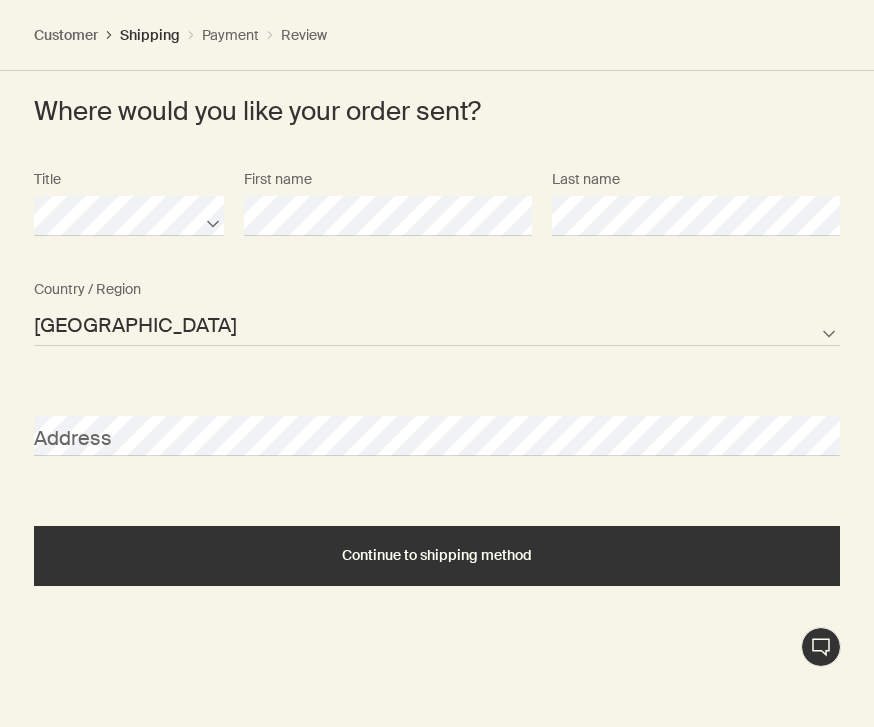 scroll, scrollTop: 0, scrollLeft: 0, axis: both 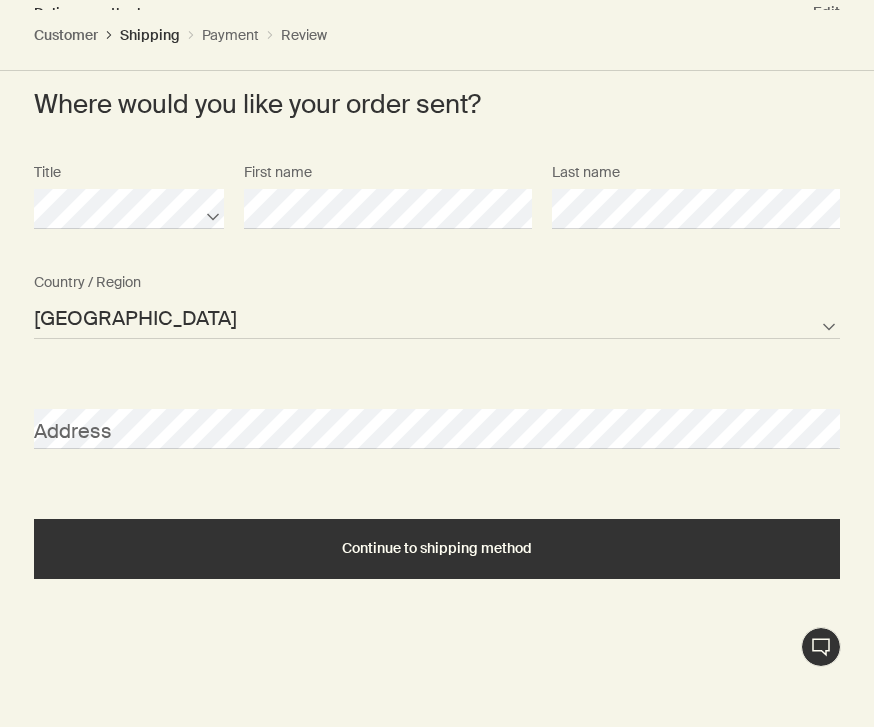select on "US" 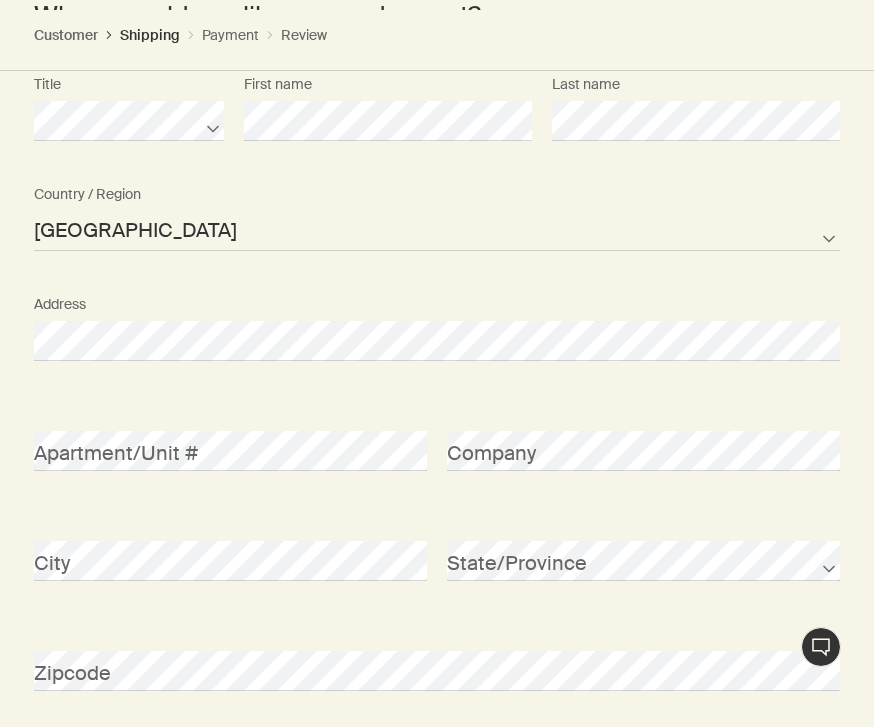 scroll, scrollTop: 859, scrollLeft: 0, axis: vertical 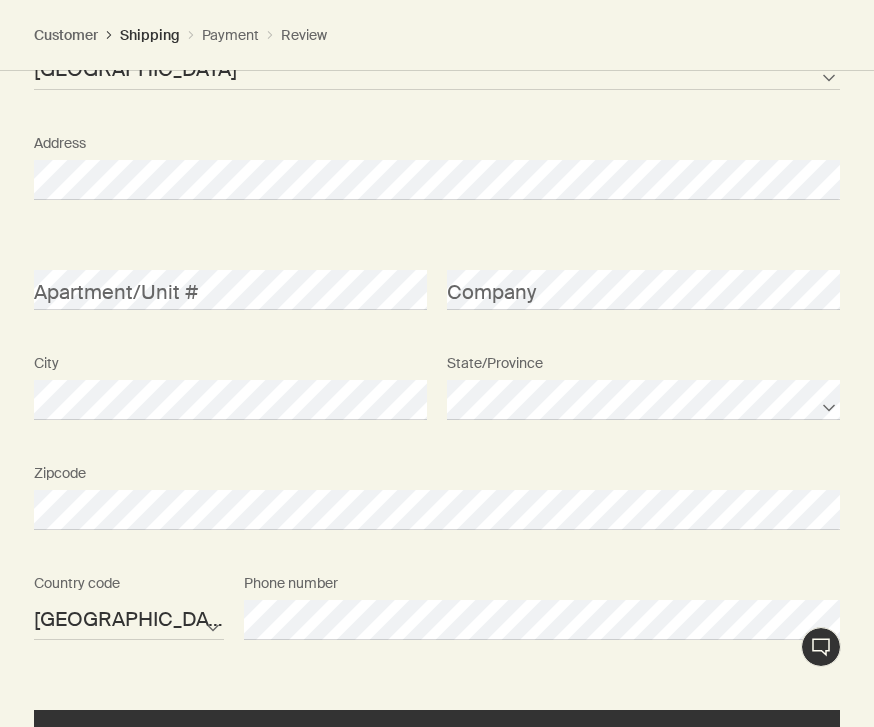 click on "Continue to shipping method" at bounding box center (437, 739) 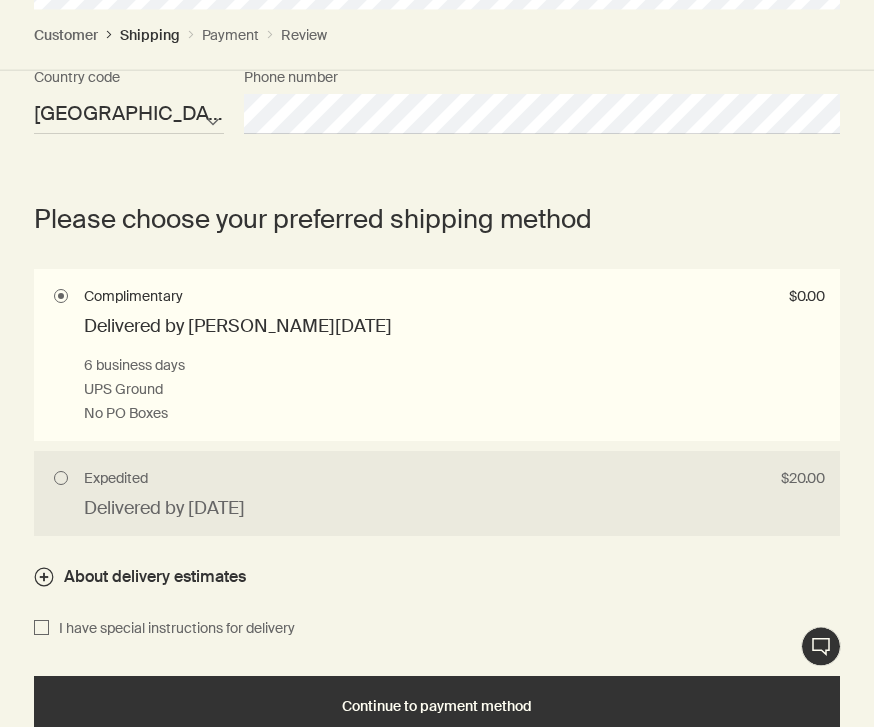 scroll, scrollTop: 1526, scrollLeft: 0, axis: vertical 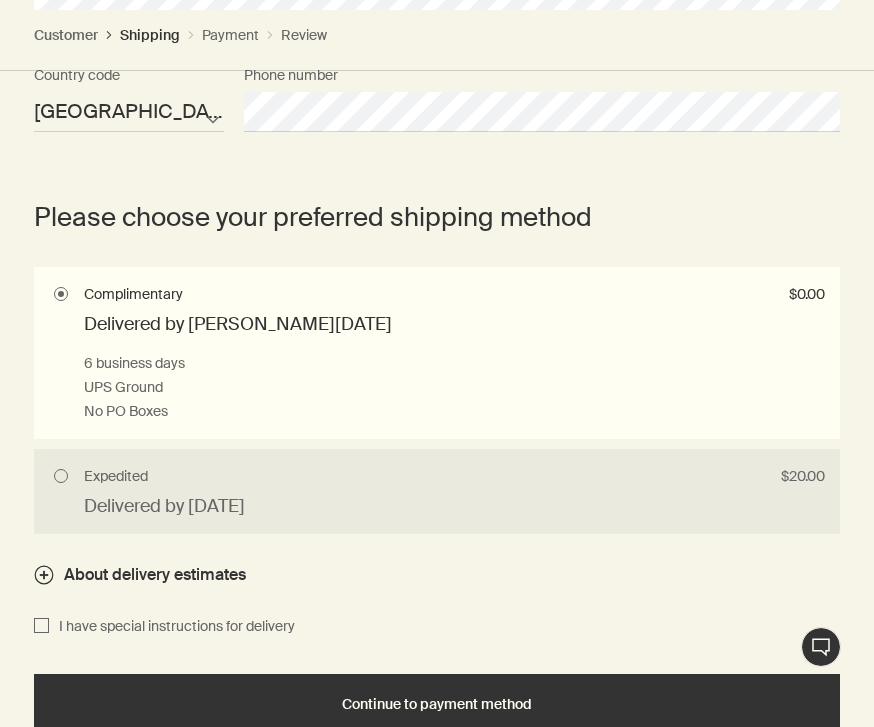 click on "Continue to payment method" at bounding box center (437, 704) 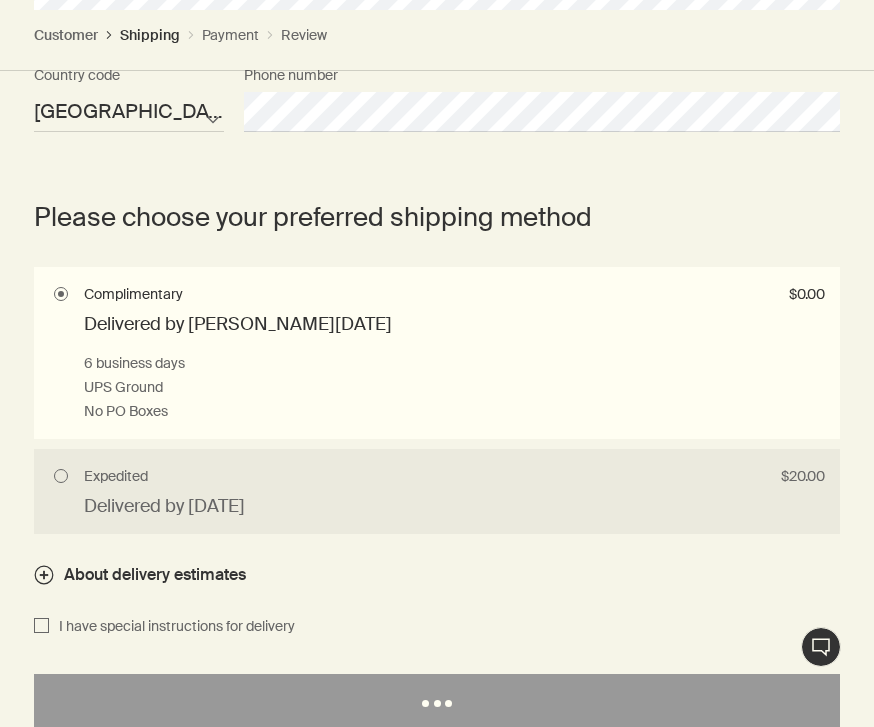 scroll, scrollTop: 829, scrollLeft: 0, axis: vertical 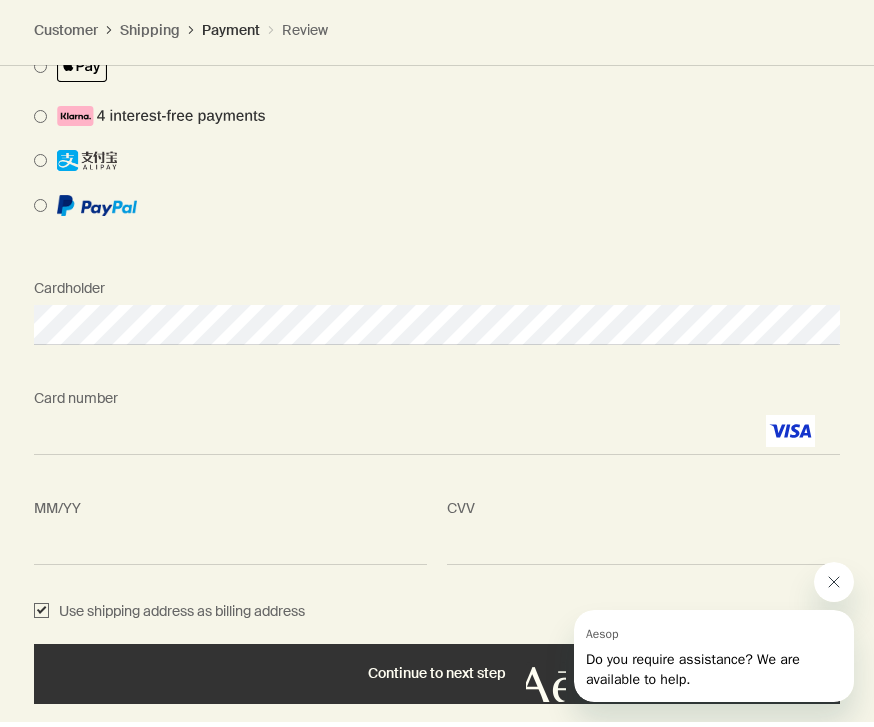 click at bounding box center [834, 582] 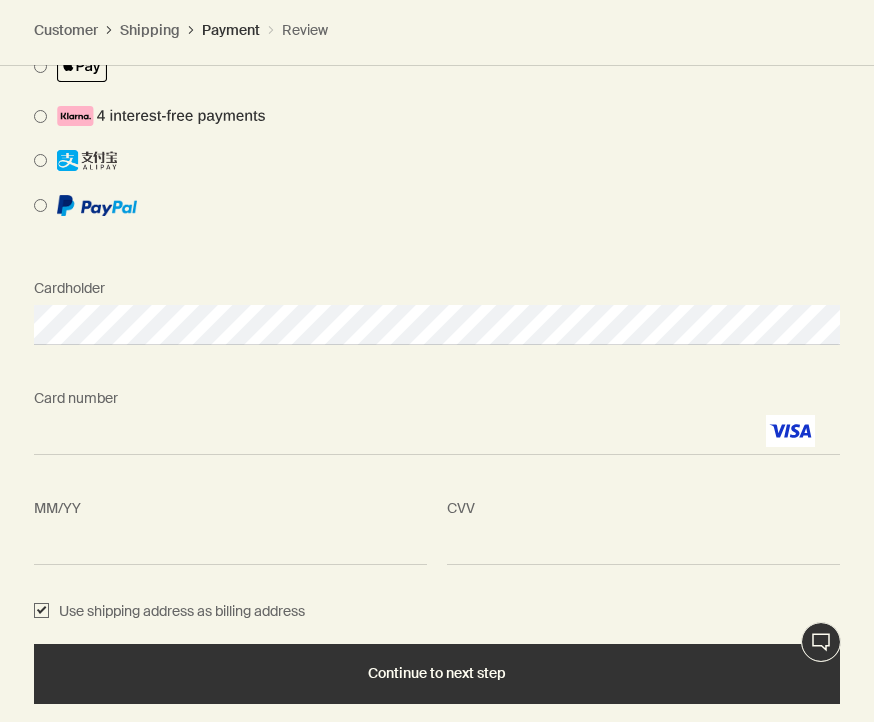 scroll, scrollTop: 1060, scrollLeft: 0, axis: vertical 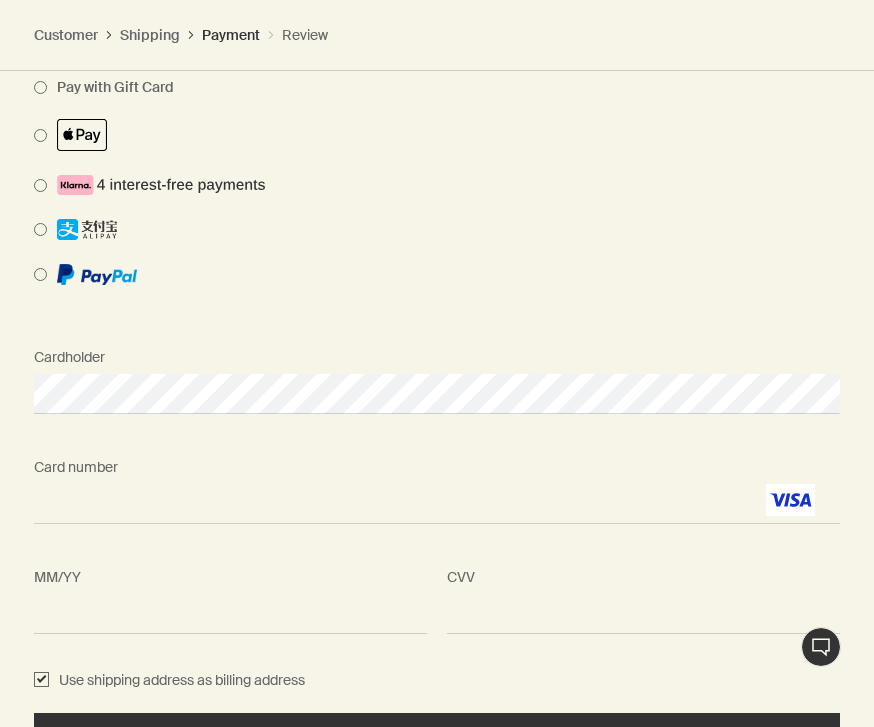 click on "Continue to next step" at bounding box center (437, 742) 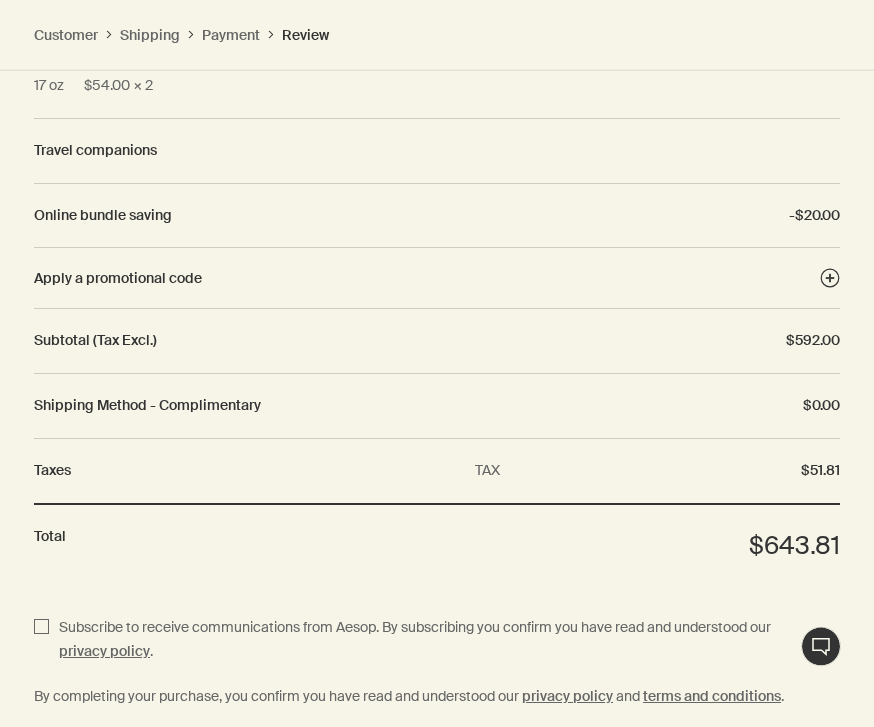 scroll, scrollTop: 1673, scrollLeft: 0, axis: vertical 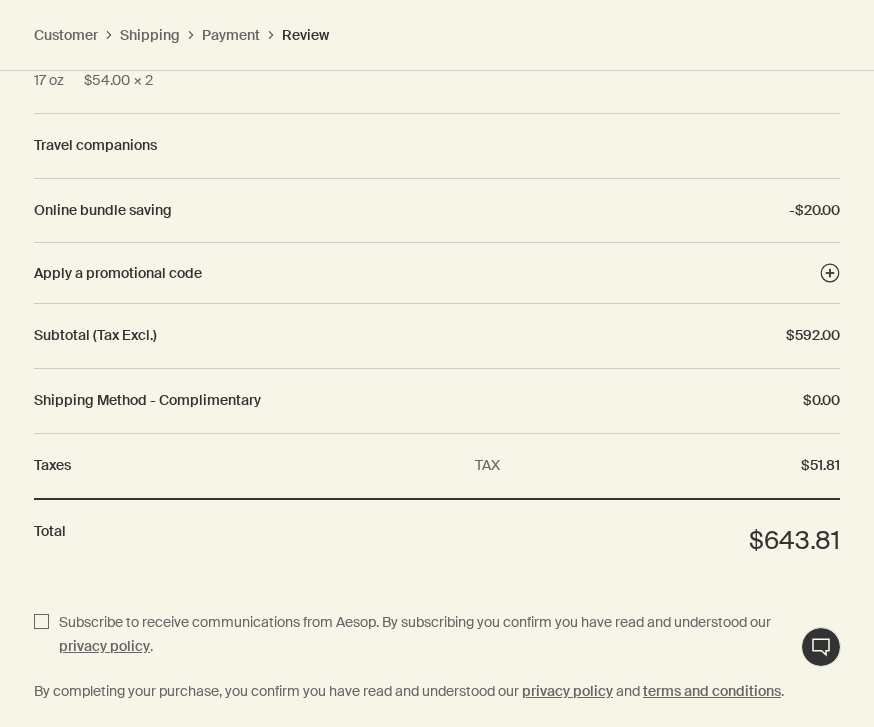 click on "Subscribe to receive communications from Aesop. By subscribing you confirm you have read and understood our   privacy policy ." at bounding box center (41, 635) 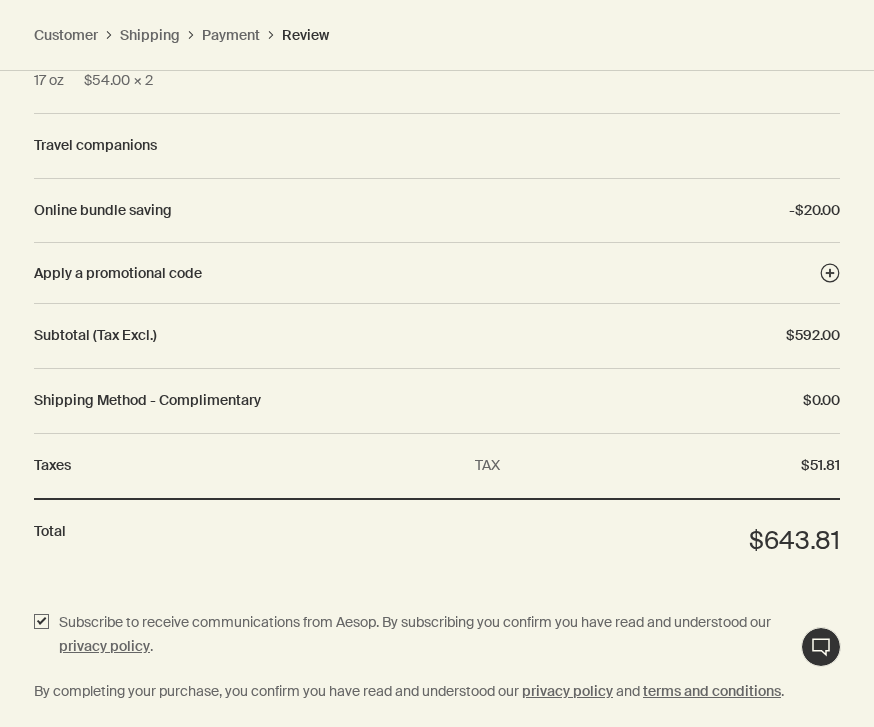 click on "Complete purchase" at bounding box center [437, 764] 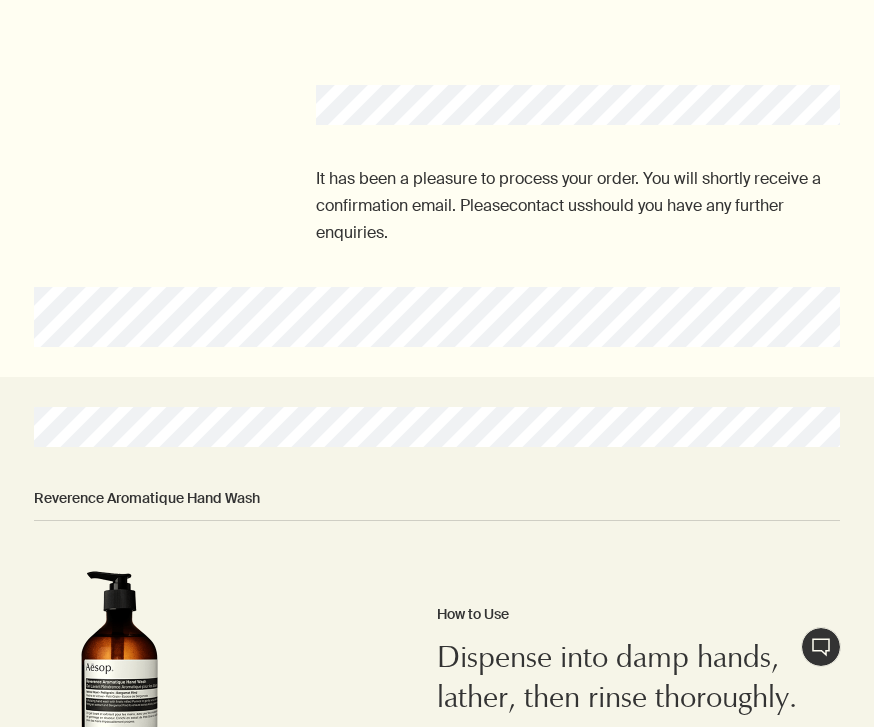 scroll, scrollTop: 0, scrollLeft: 0, axis: both 